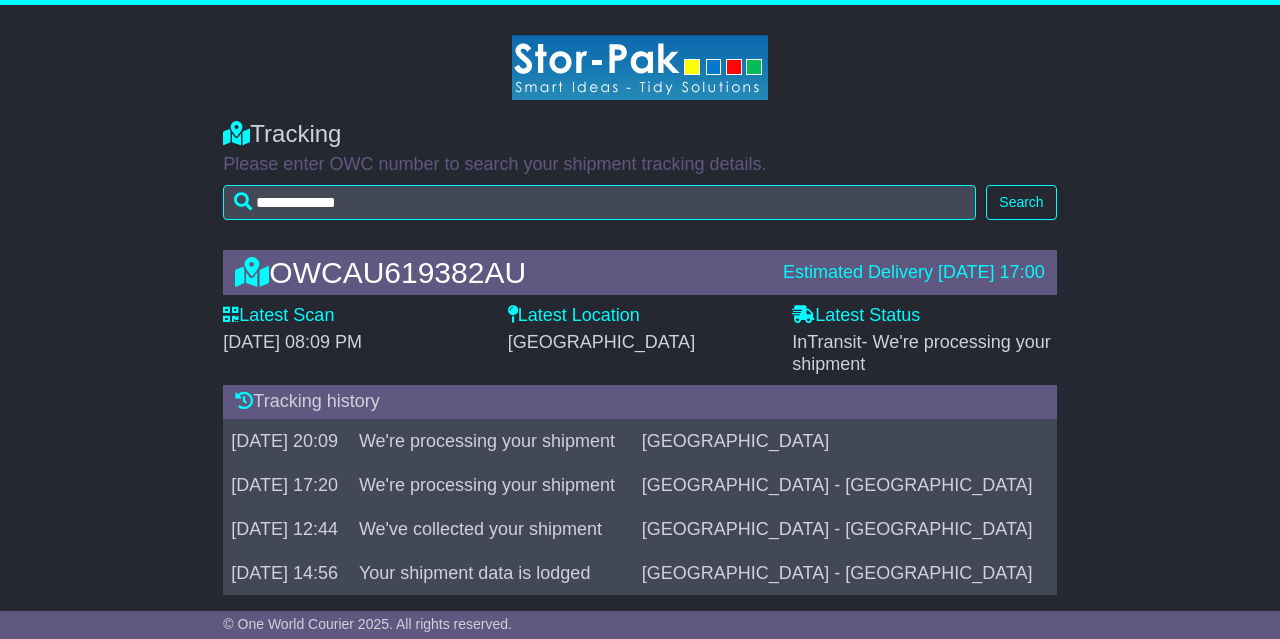scroll, scrollTop: 0, scrollLeft: 0, axis: both 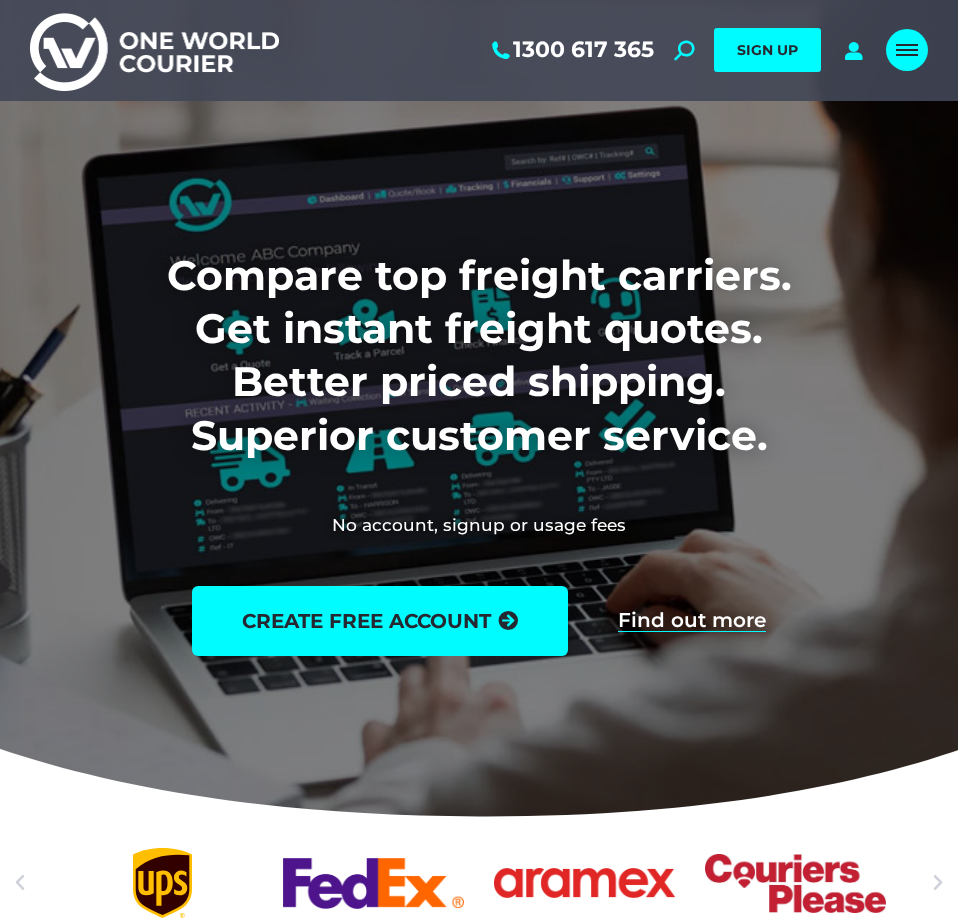 click at bounding box center [907, 50] 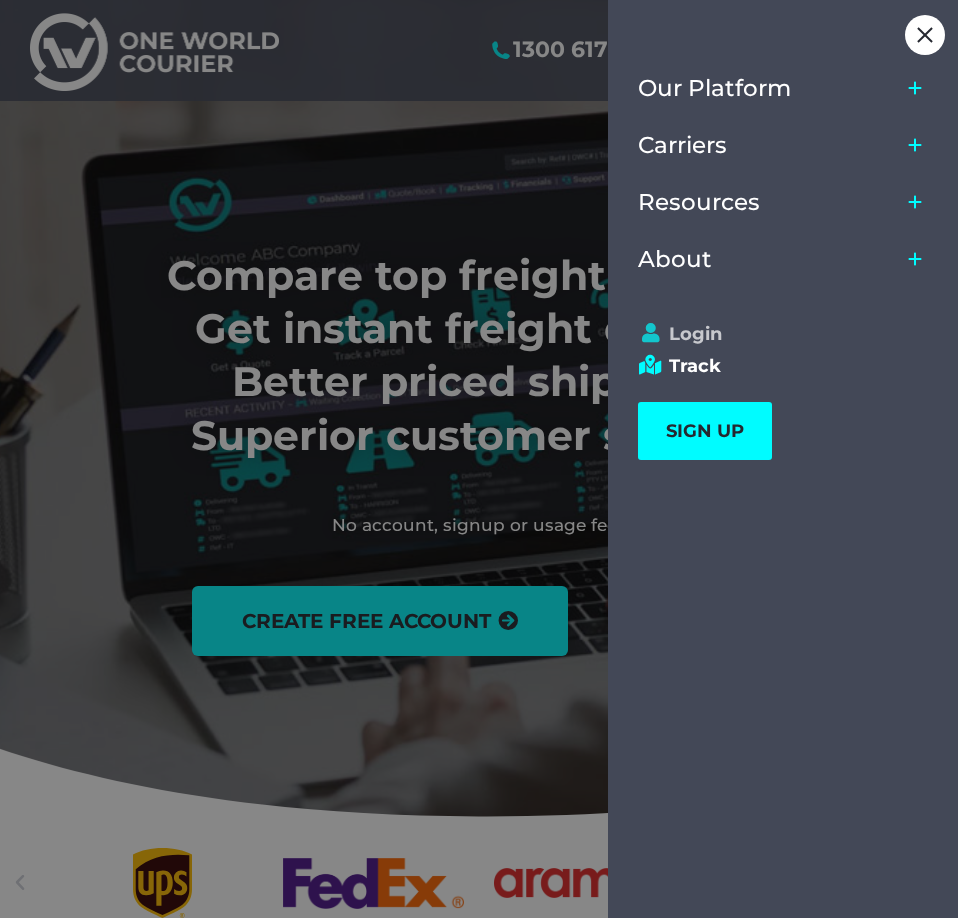 click on "Login" at bounding box center (774, 334) 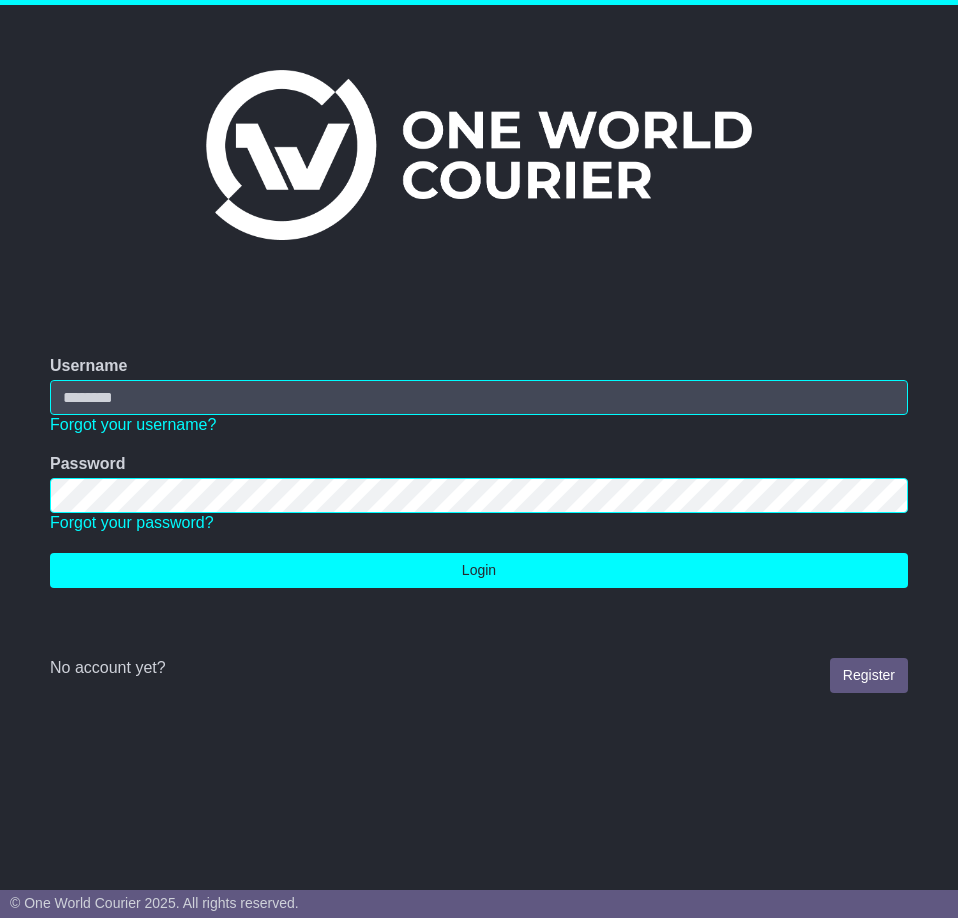 scroll, scrollTop: 0, scrollLeft: 0, axis: both 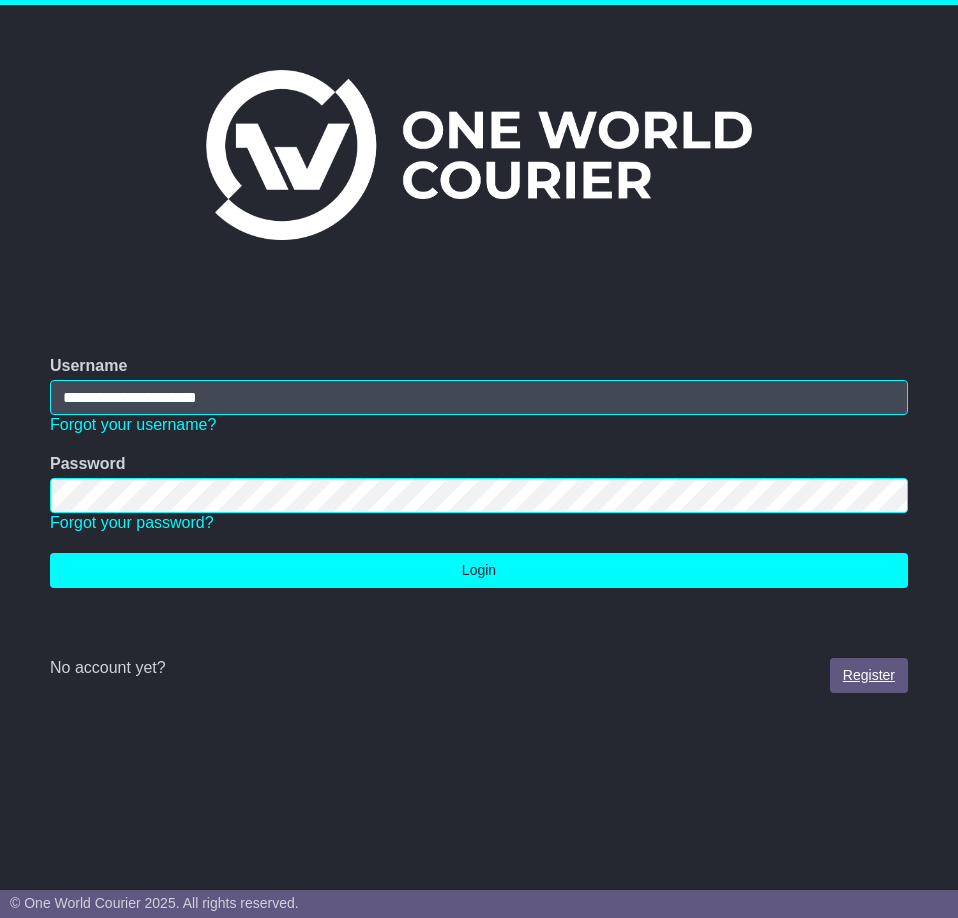 type on "**********" 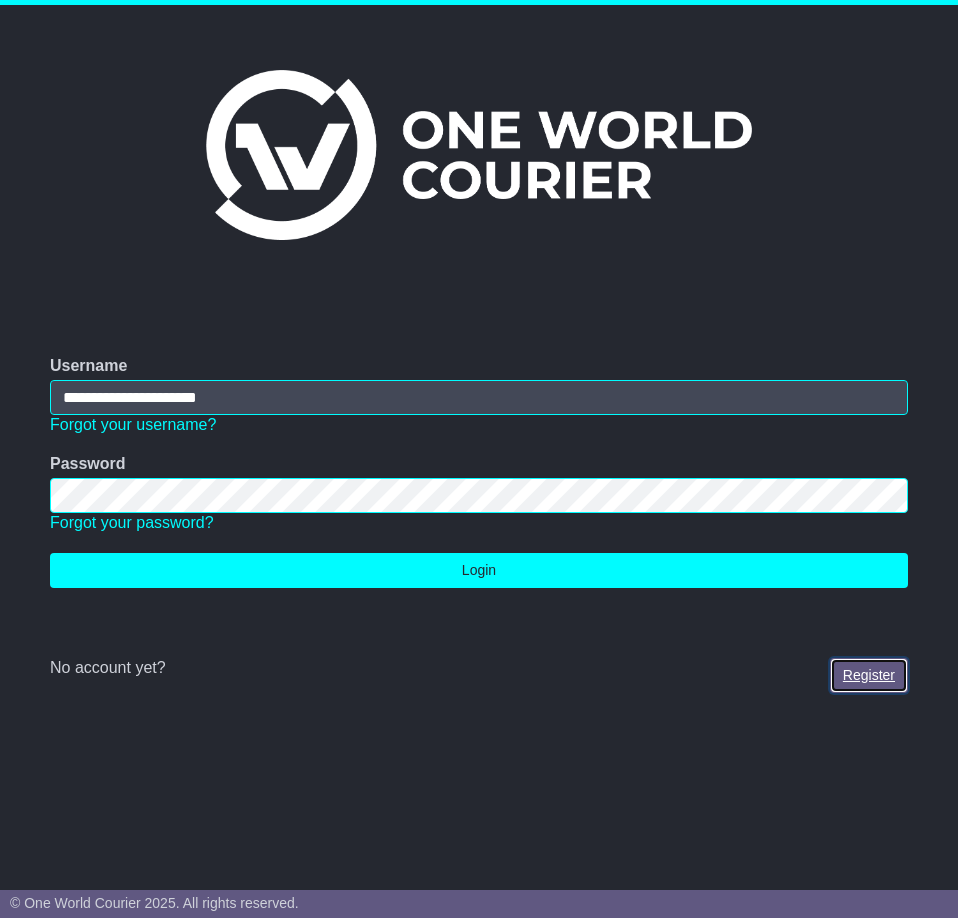 click on "Register" at bounding box center [869, 675] 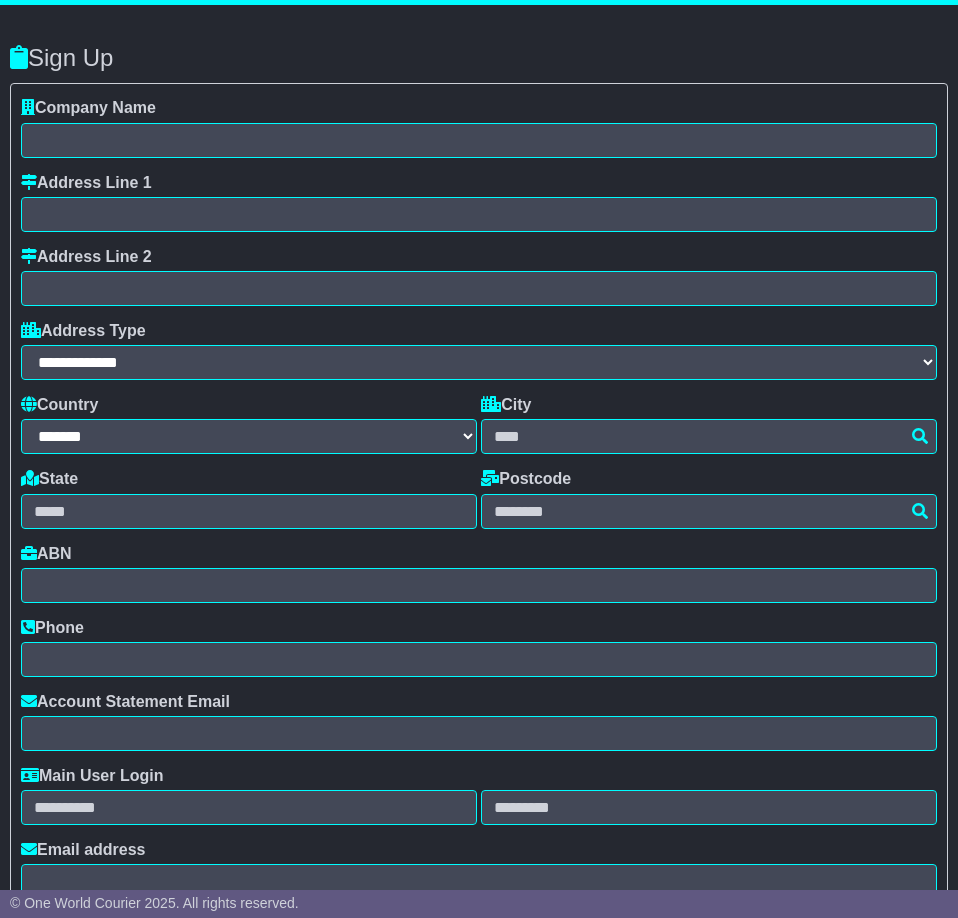 select on "**" 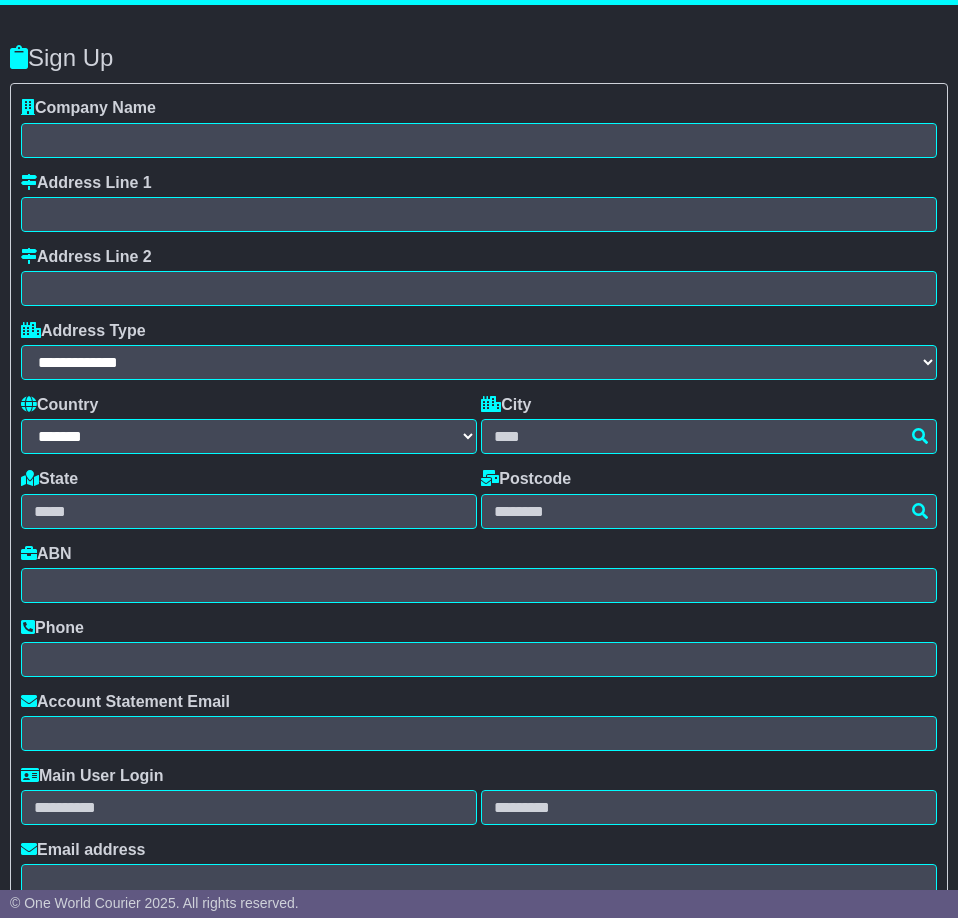 scroll, scrollTop: 0, scrollLeft: 0, axis: both 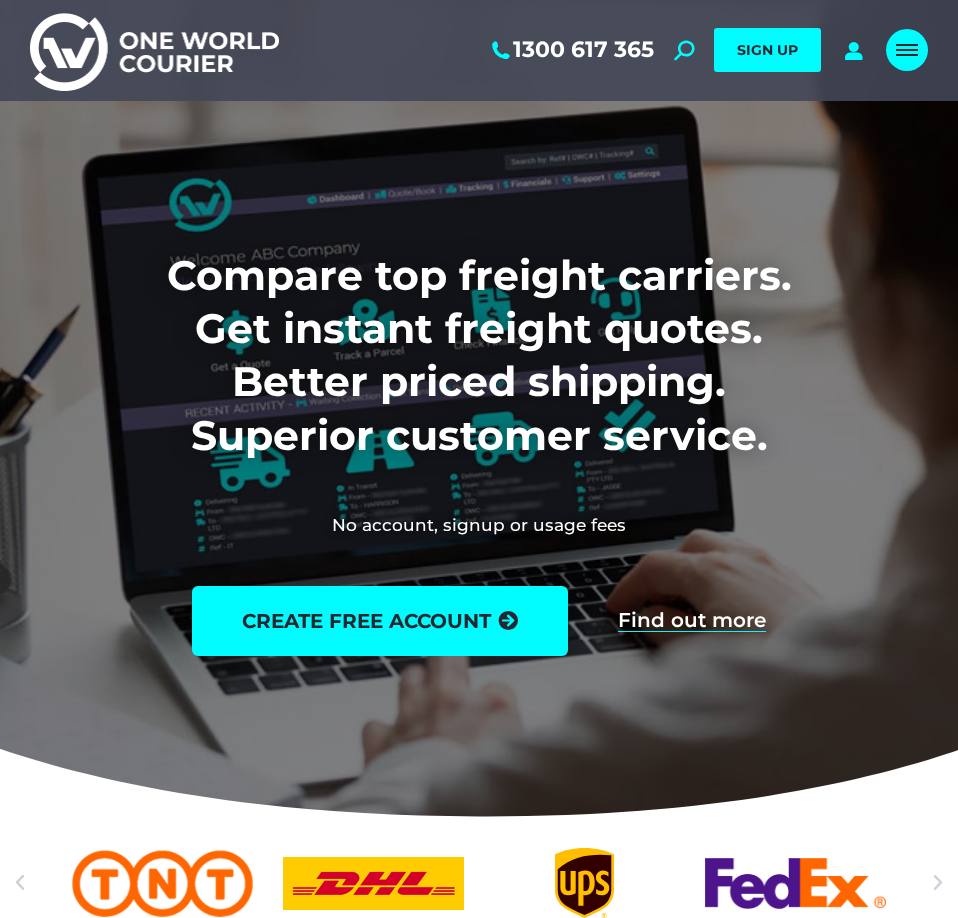 click at bounding box center (907, 50) 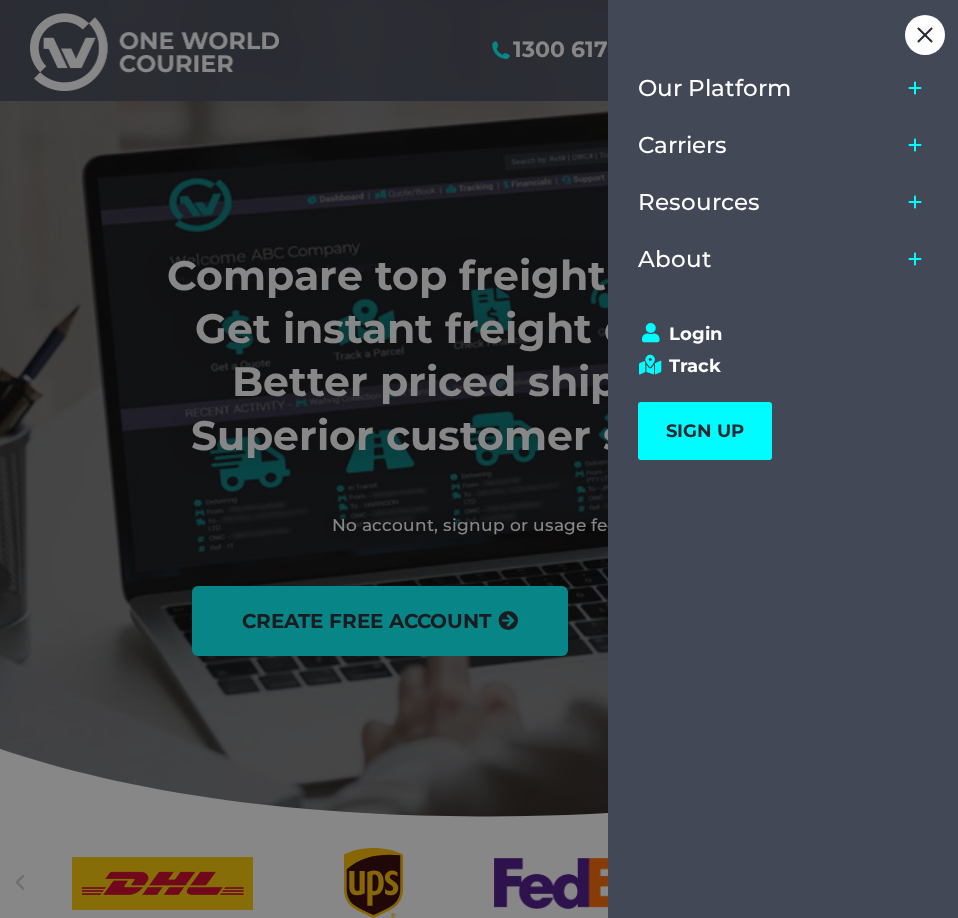 click on "Login Track SIGN UP 1300 617 365 Login Track SIGN UP" at bounding box center (784, 391) 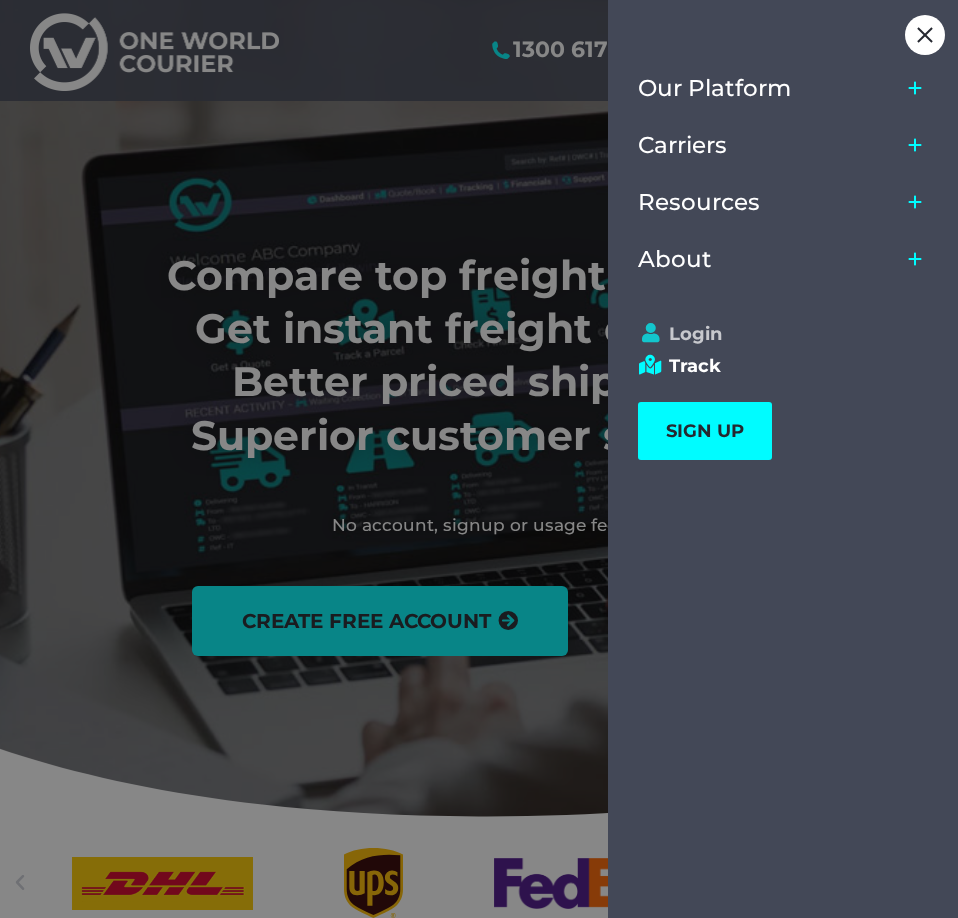 click on "Login" at bounding box center (774, 334) 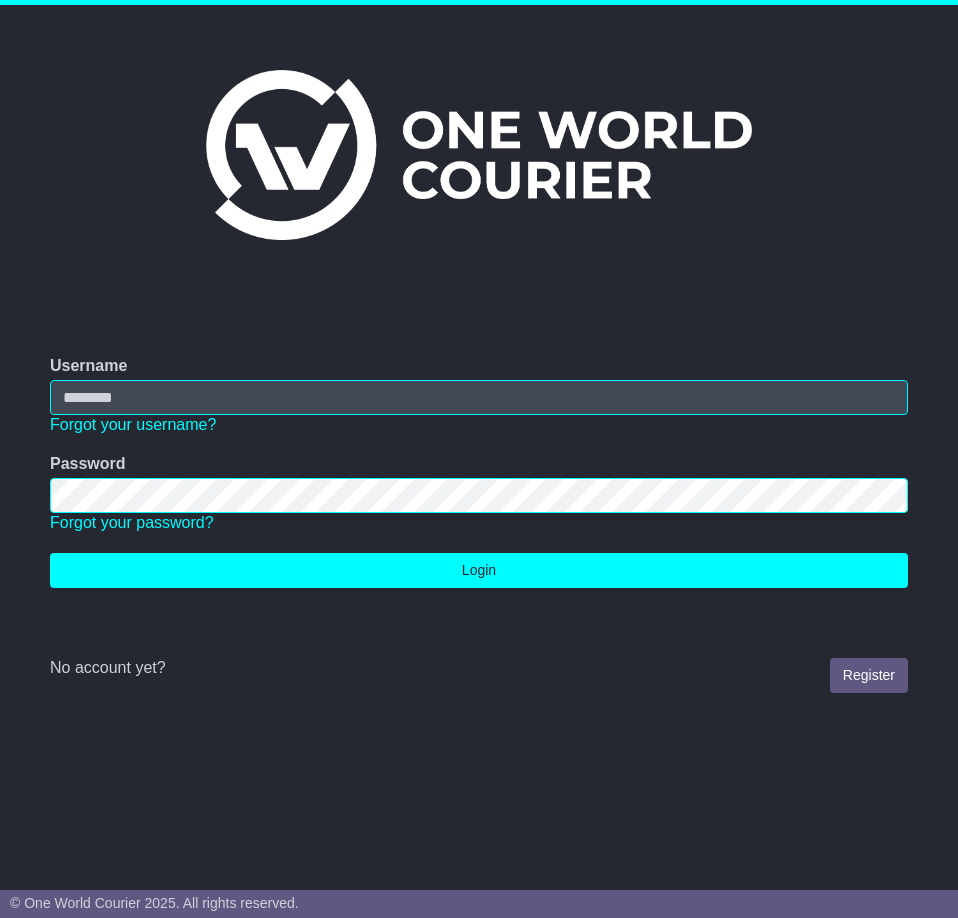 scroll, scrollTop: 0, scrollLeft: 0, axis: both 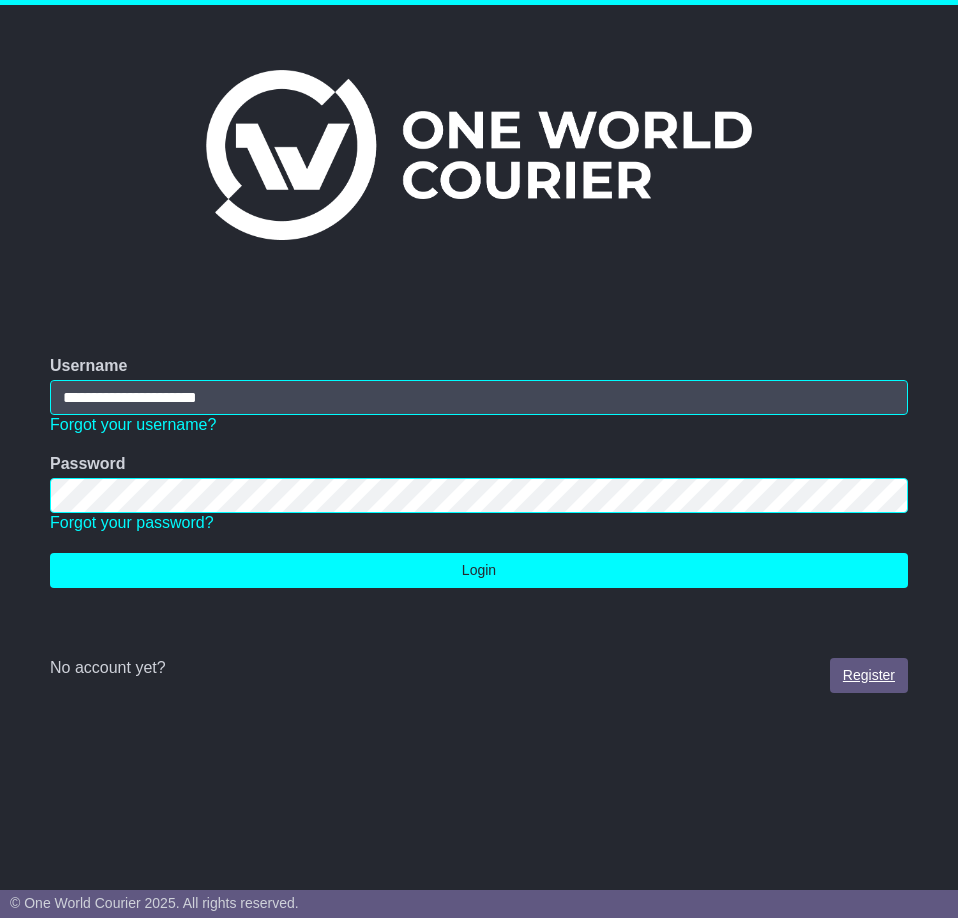 type on "**********" 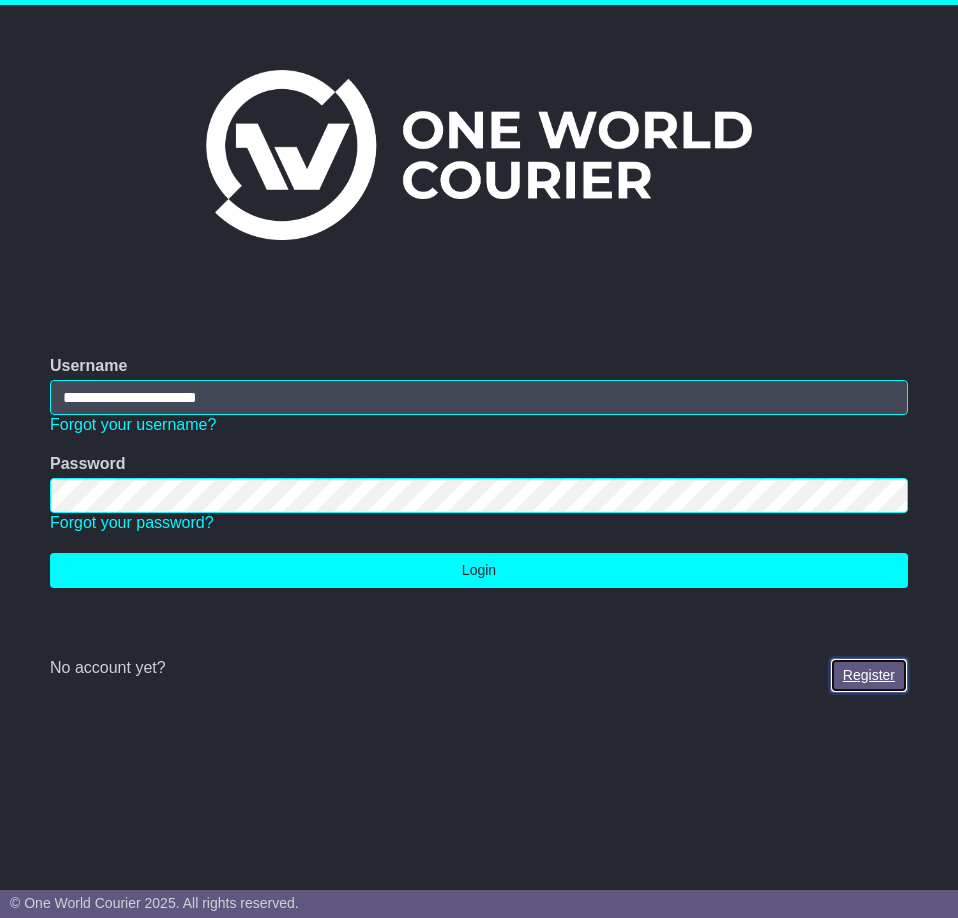 click on "Register" at bounding box center (869, 675) 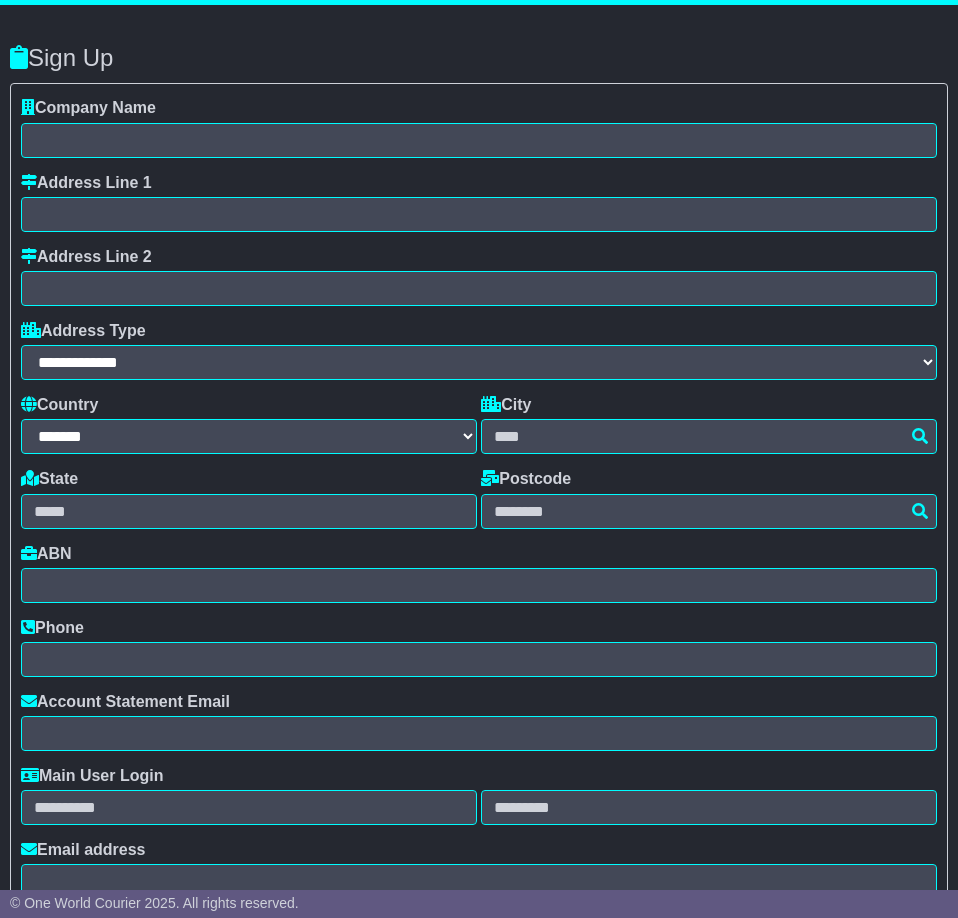 select on "**" 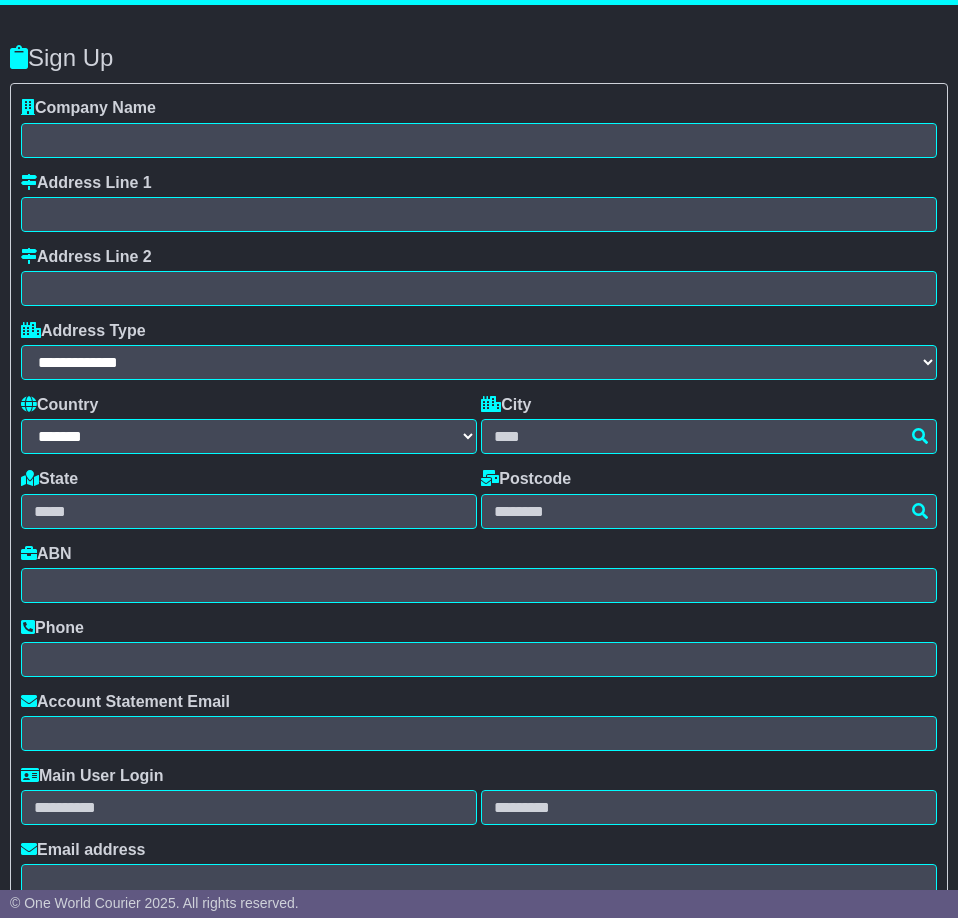 scroll, scrollTop: 0, scrollLeft: 0, axis: both 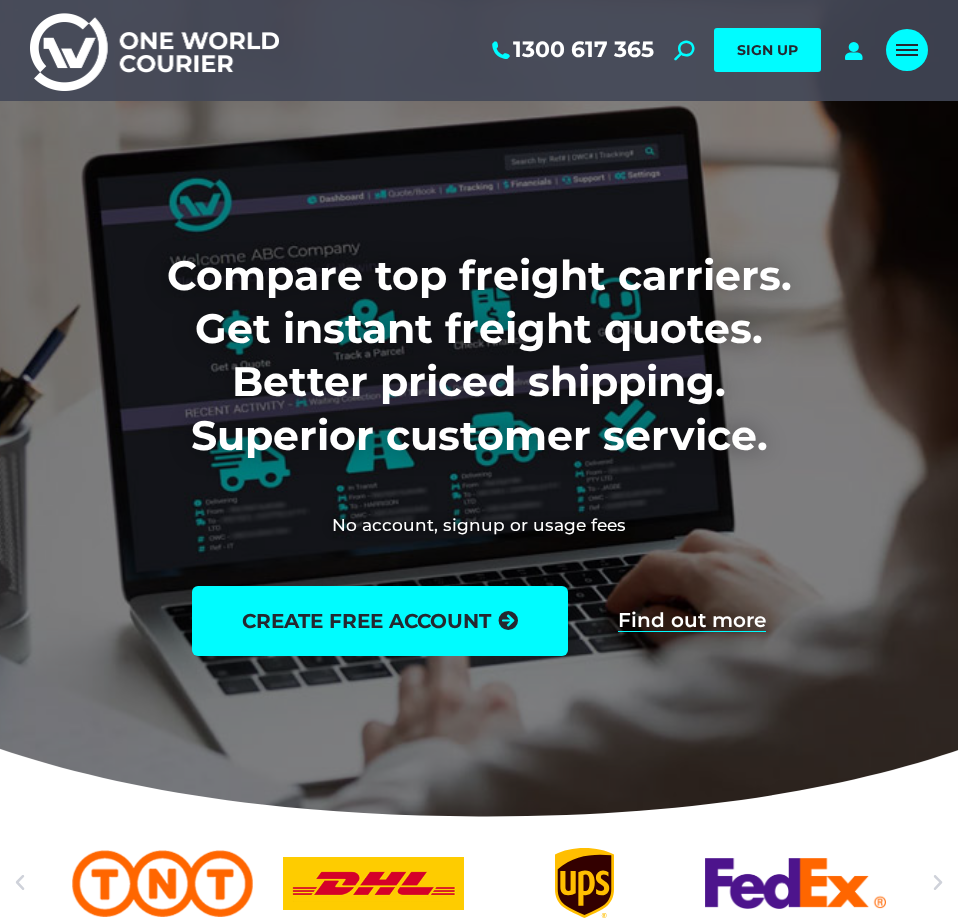 click at bounding box center (907, 50) 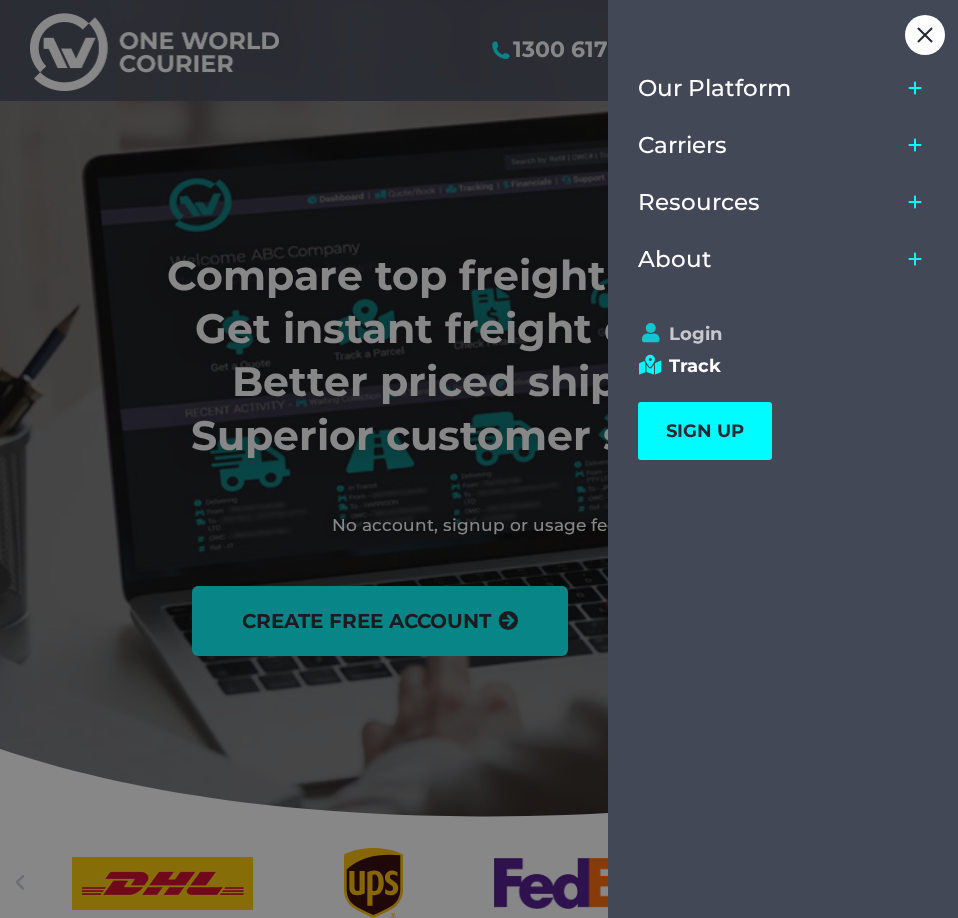 click on "Login" at bounding box center [774, 334] 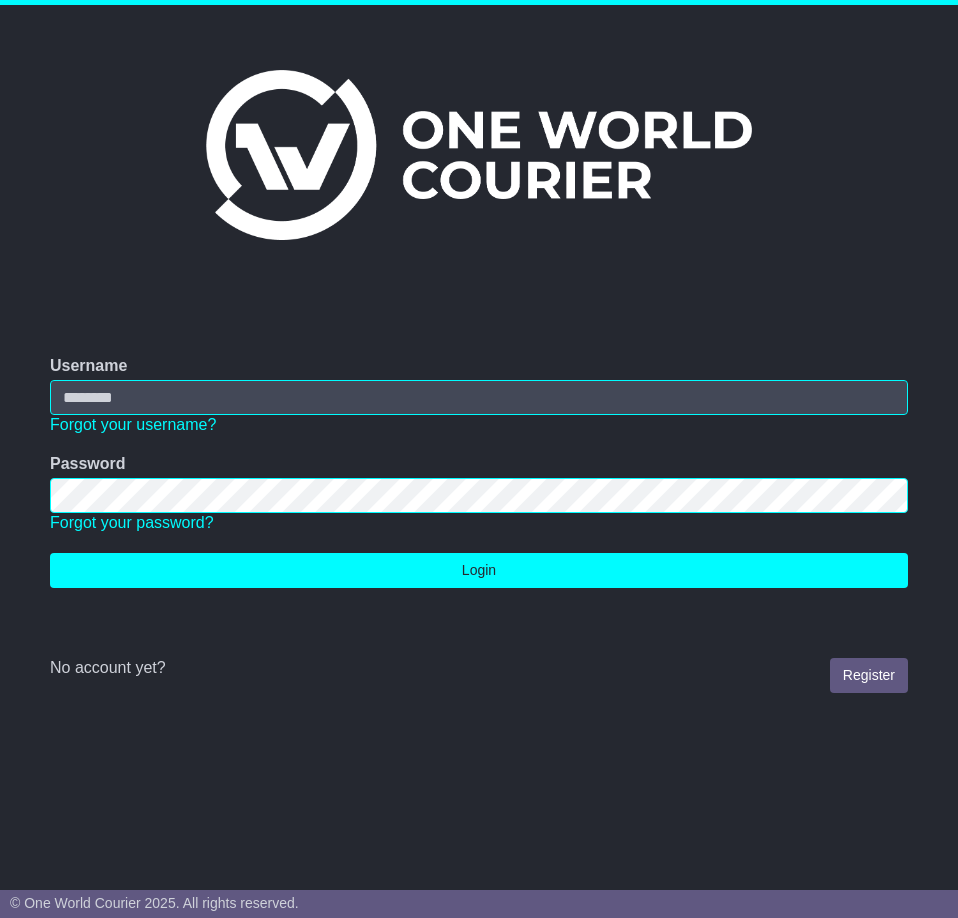 scroll, scrollTop: 0, scrollLeft: 0, axis: both 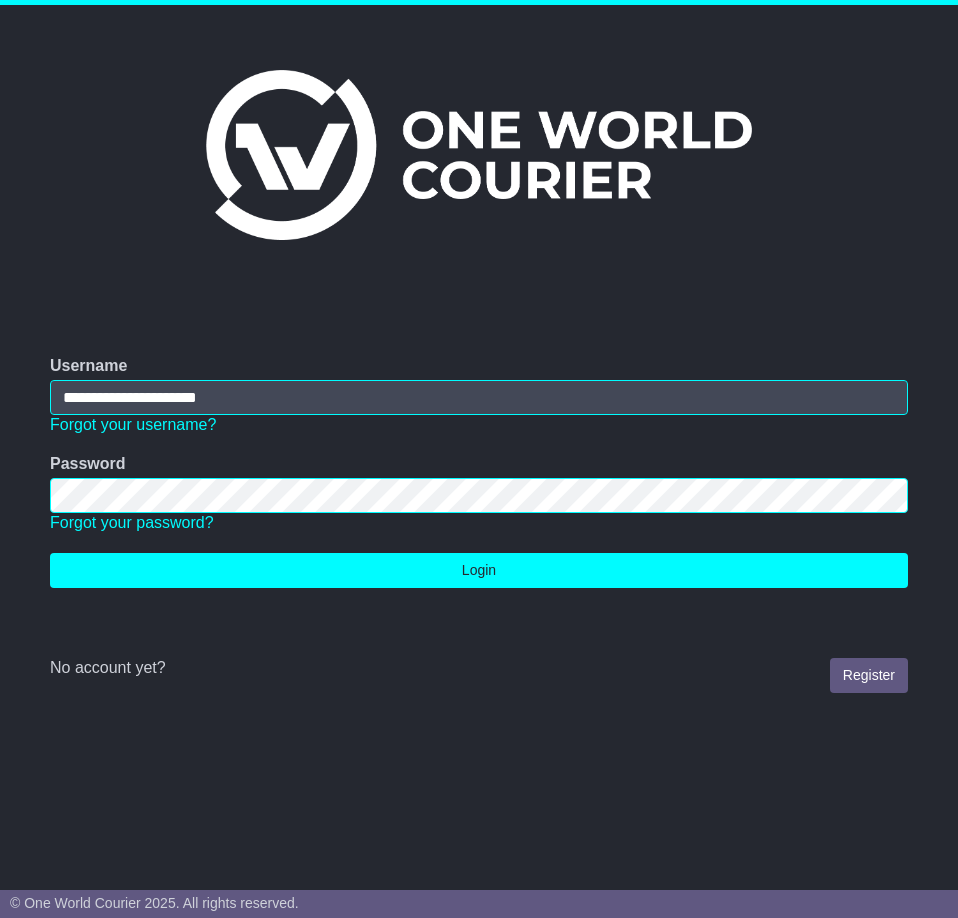 type on "**********" 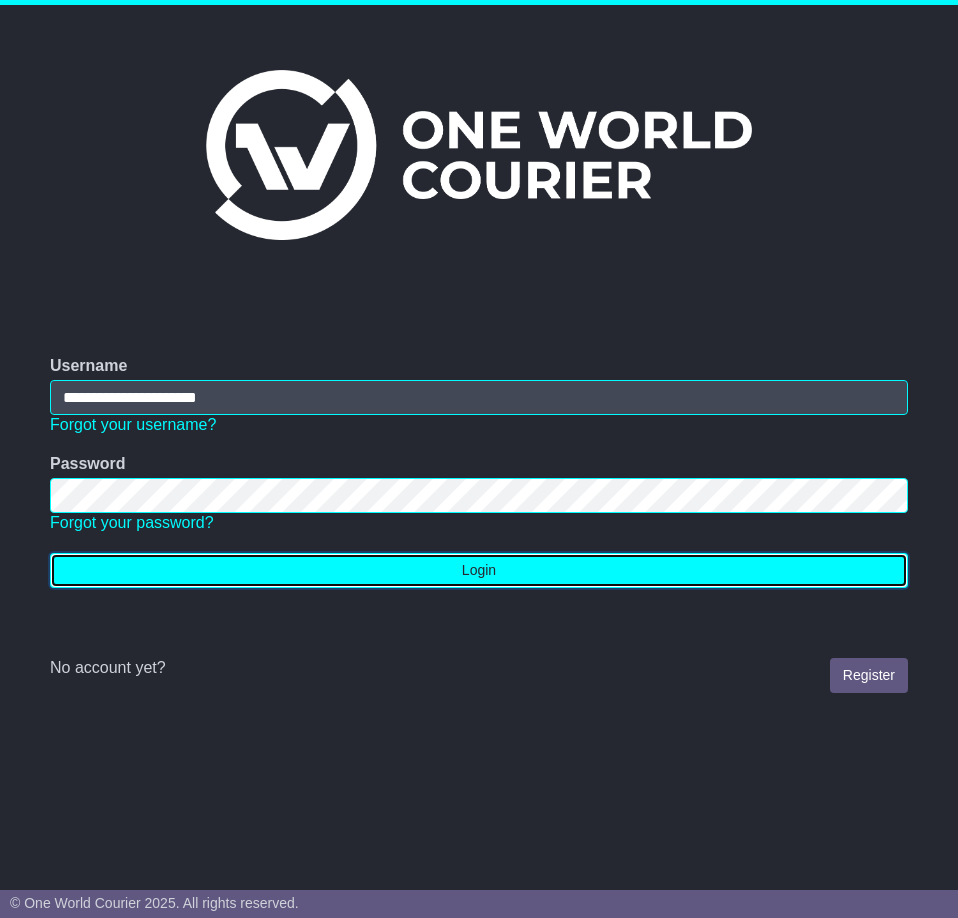 click on "Login" at bounding box center (479, 570) 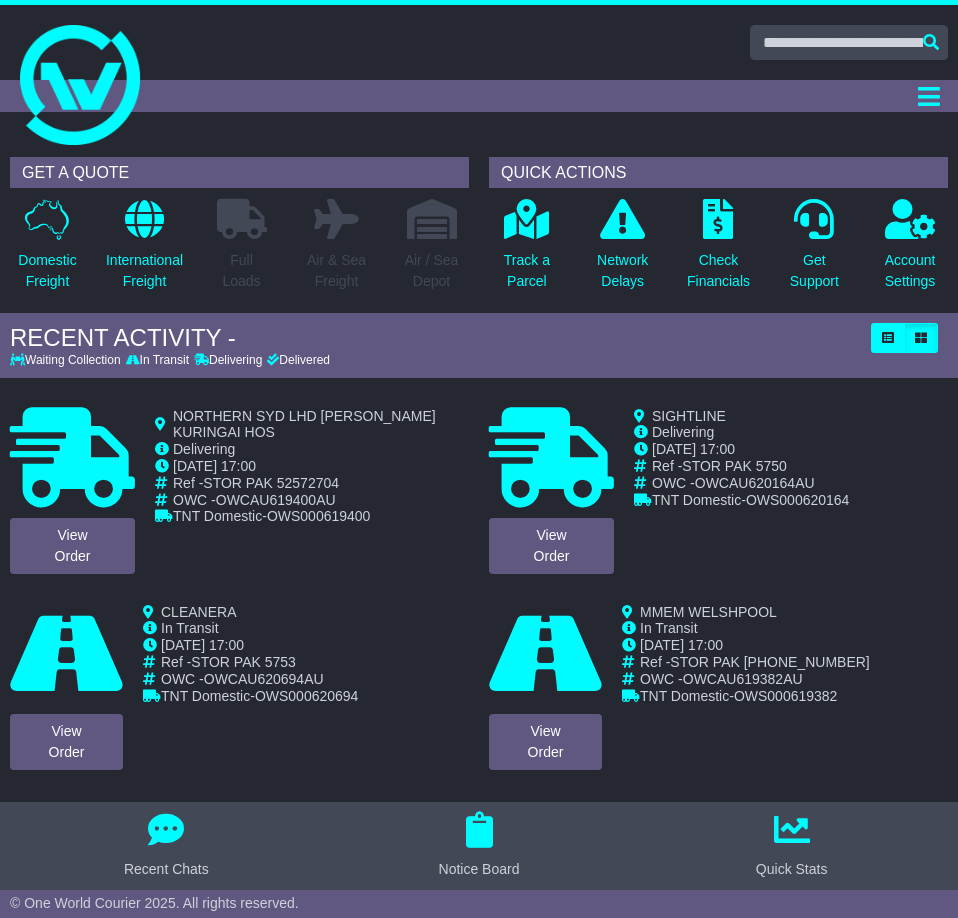scroll, scrollTop: 0, scrollLeft: 0, axis: both 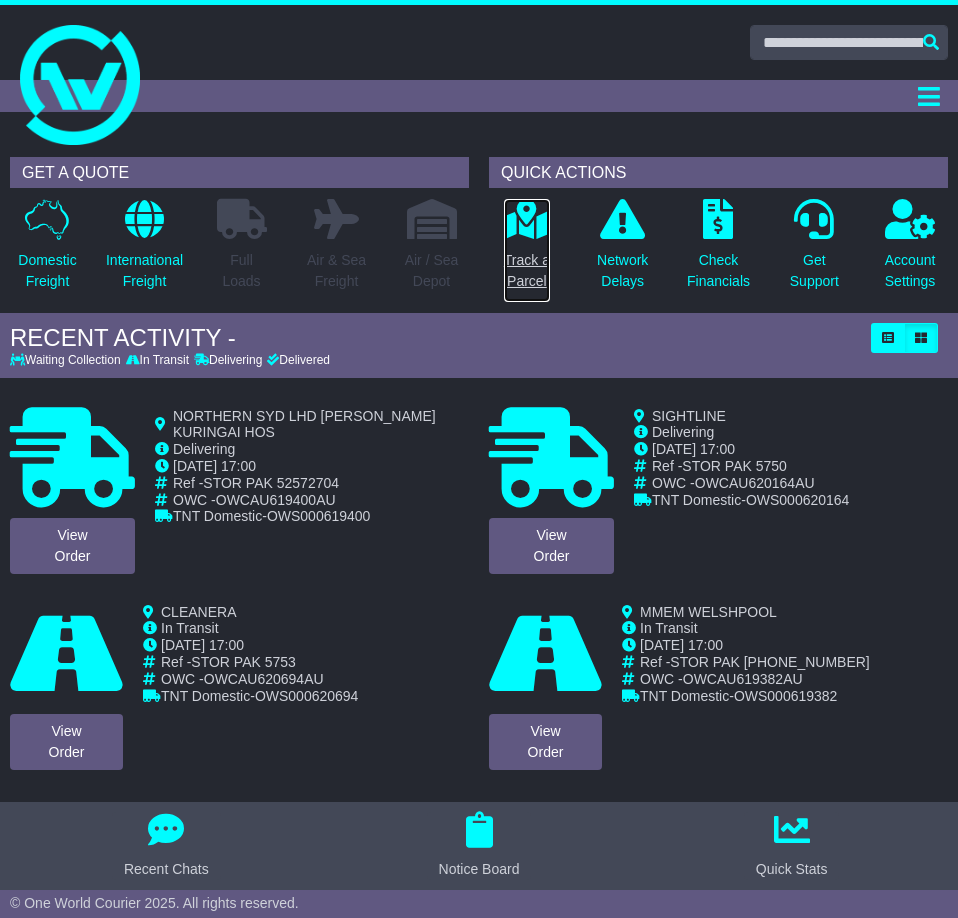 click on "Track a Parcel" at bounding box center [527, 271] 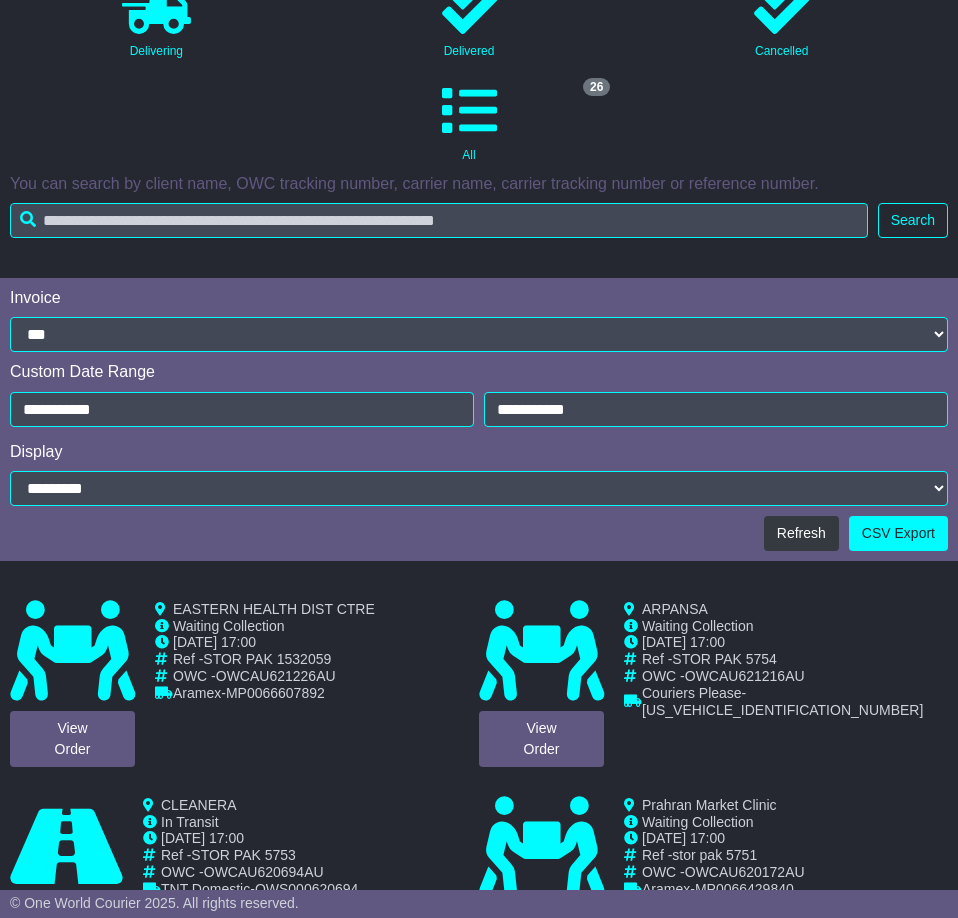 scroll, scrollTop: 0, scrollLeft: 0, axis: both 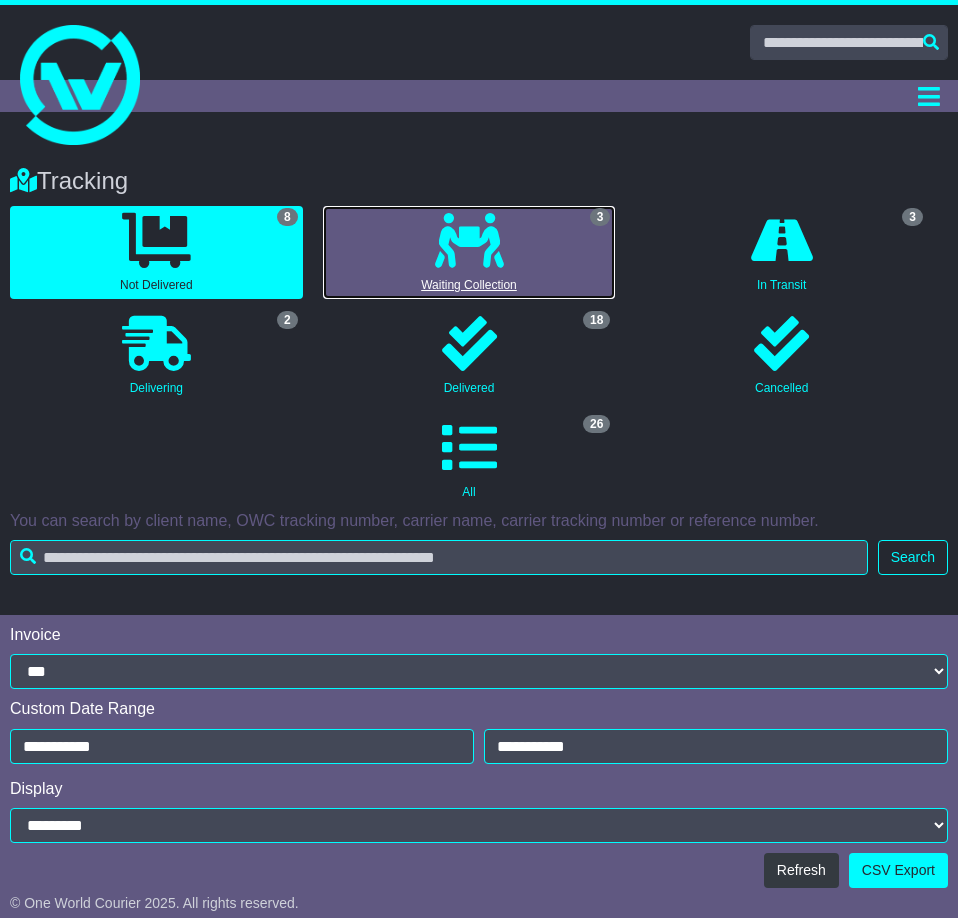 click at bounding box center (469, 240) 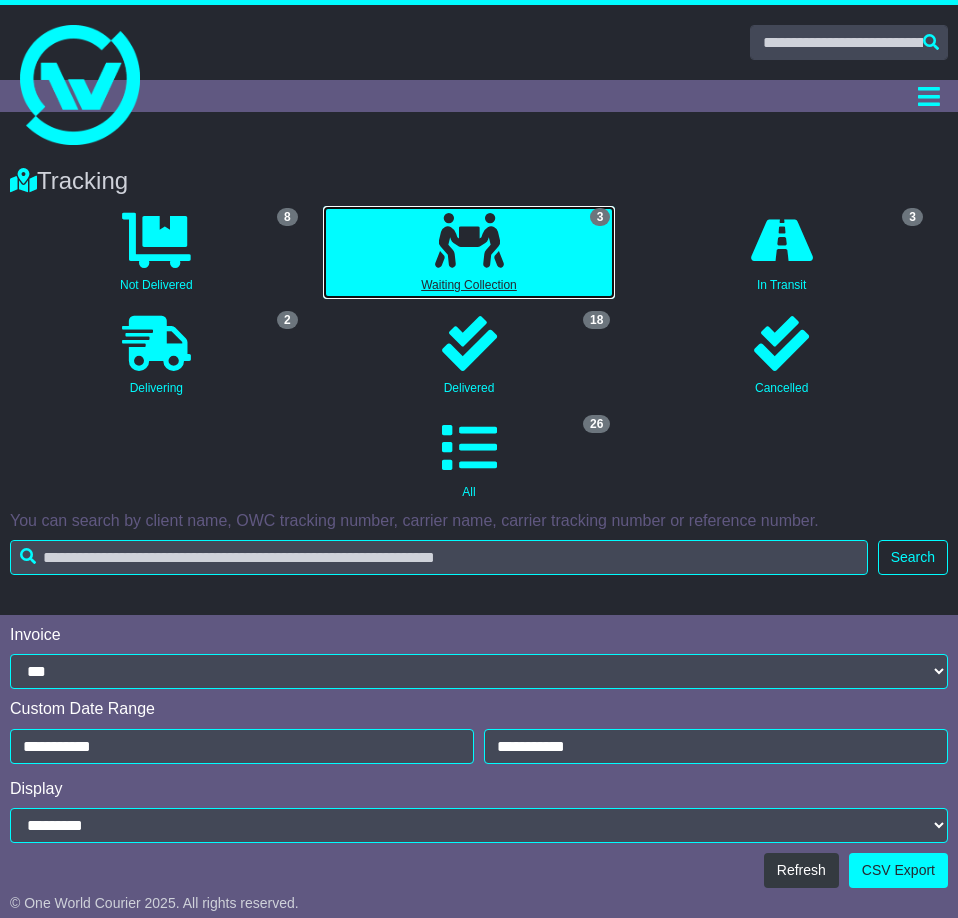click at bounding box center (469, 240) 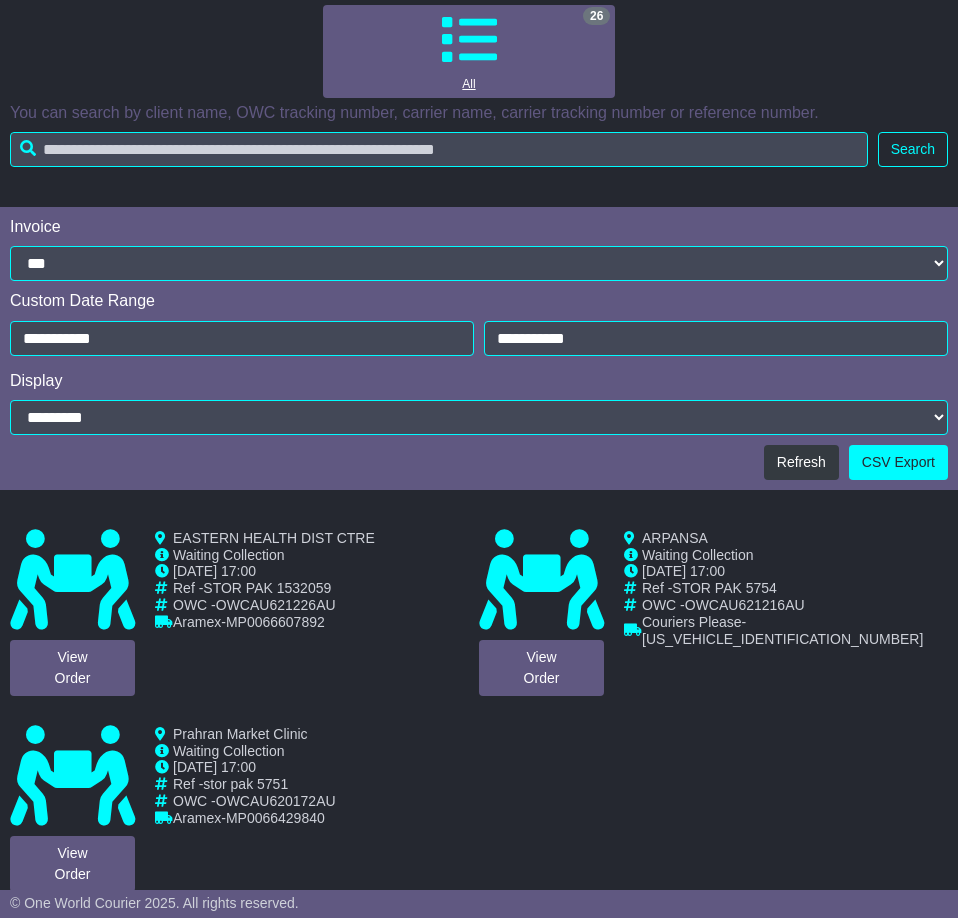 scroll, scrollTop: 510, scrollLeft: 0, axis: vertical 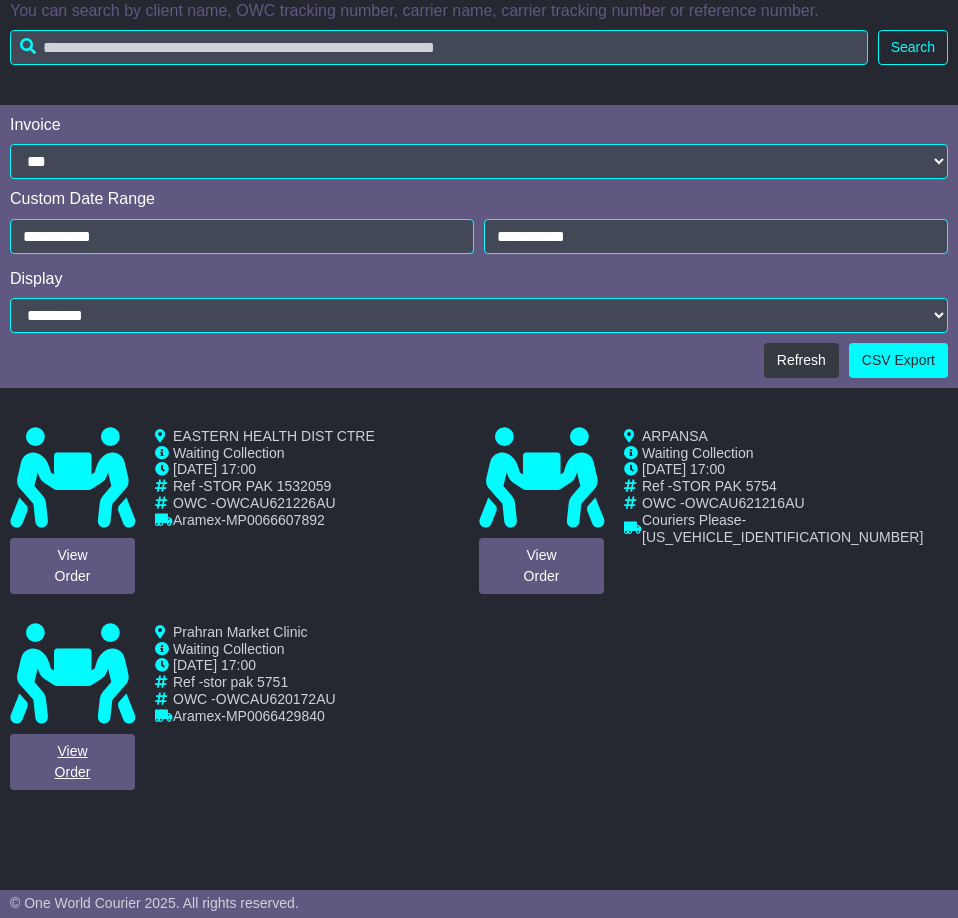 click on "View Order" at bounding box center [72, 762] 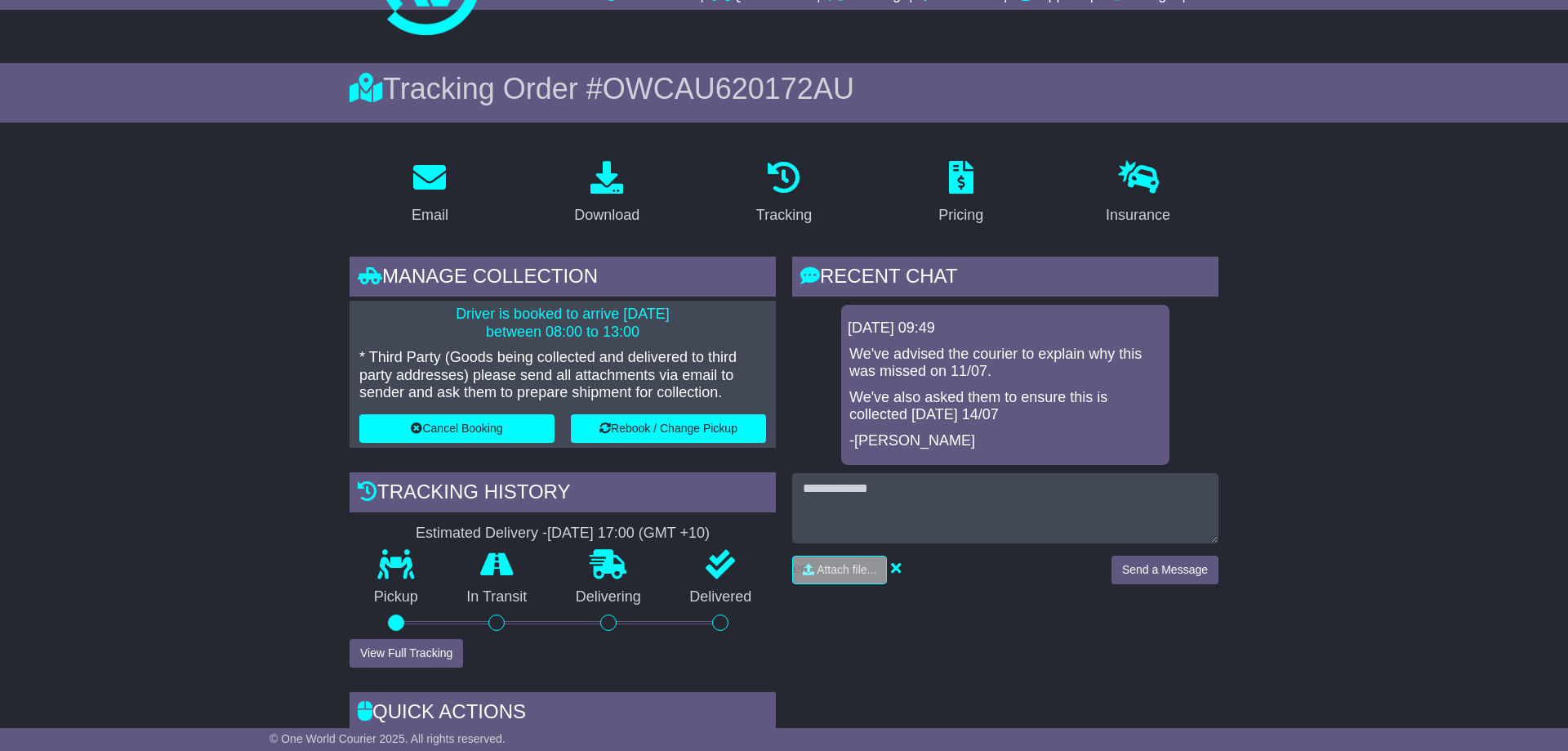 scroll, scrollTop: 167, scrollLeft: 0, axis: vertical 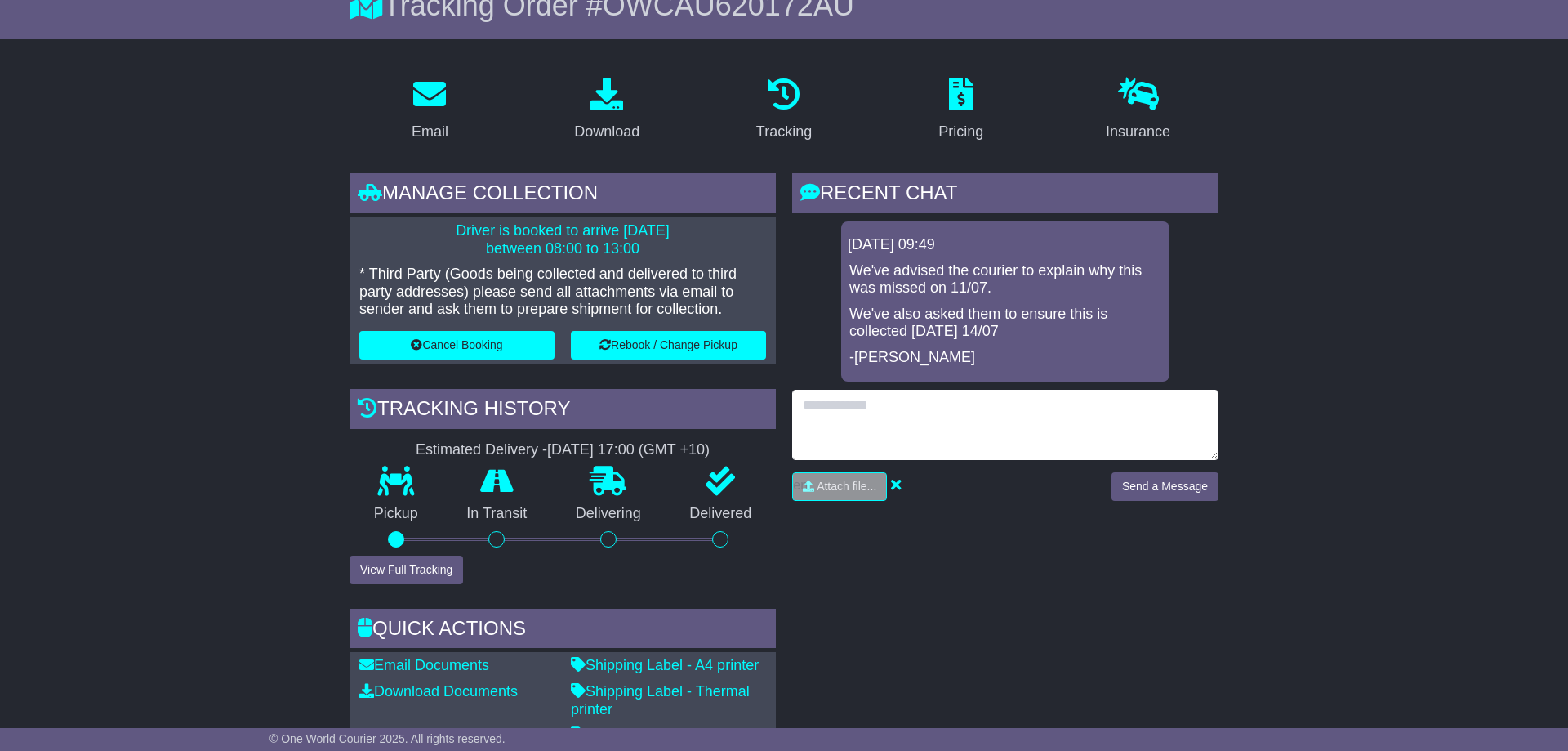 click at bounding box center [1005, 425] 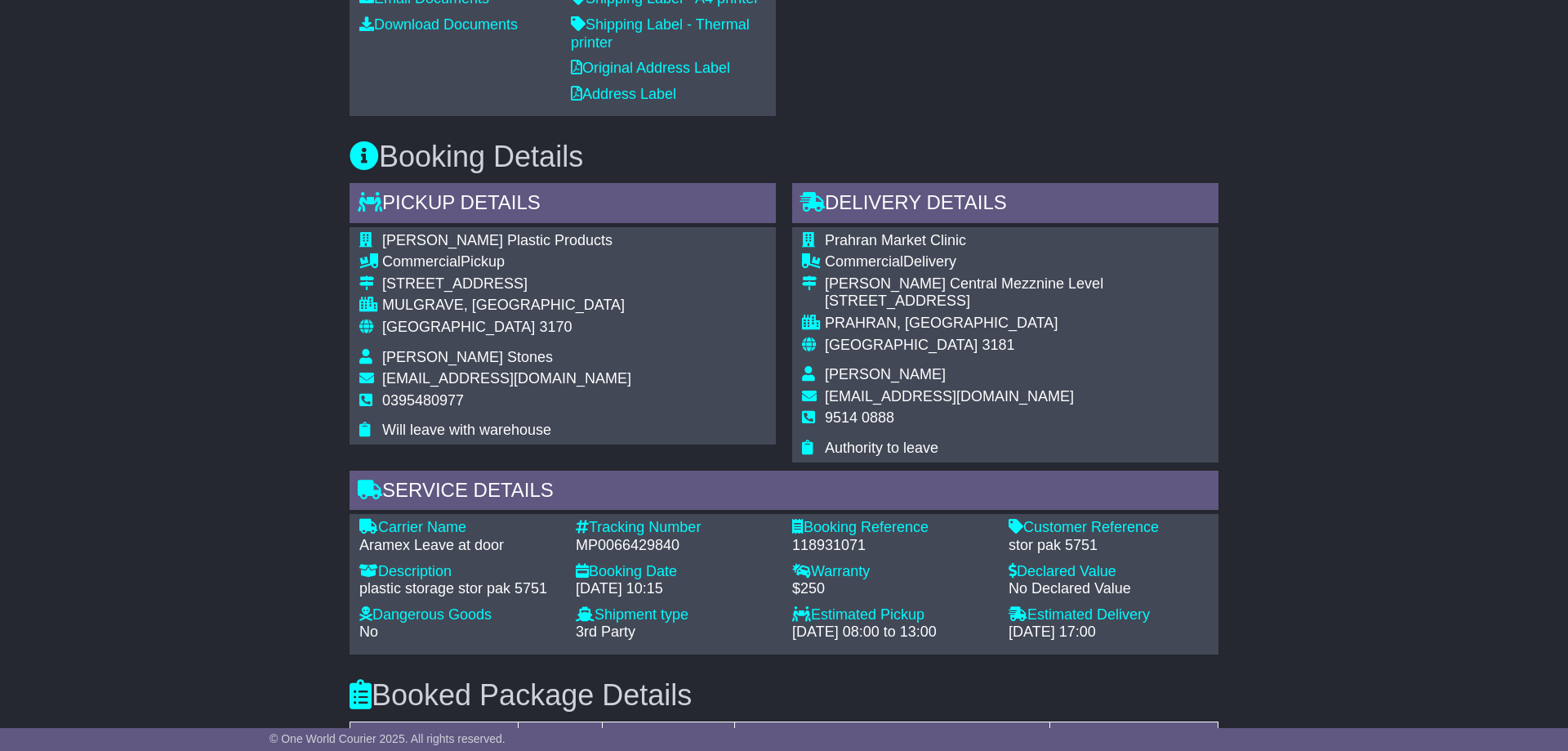 scroll, scrollTop: 333, scrollLeft: 0, axis: vertical 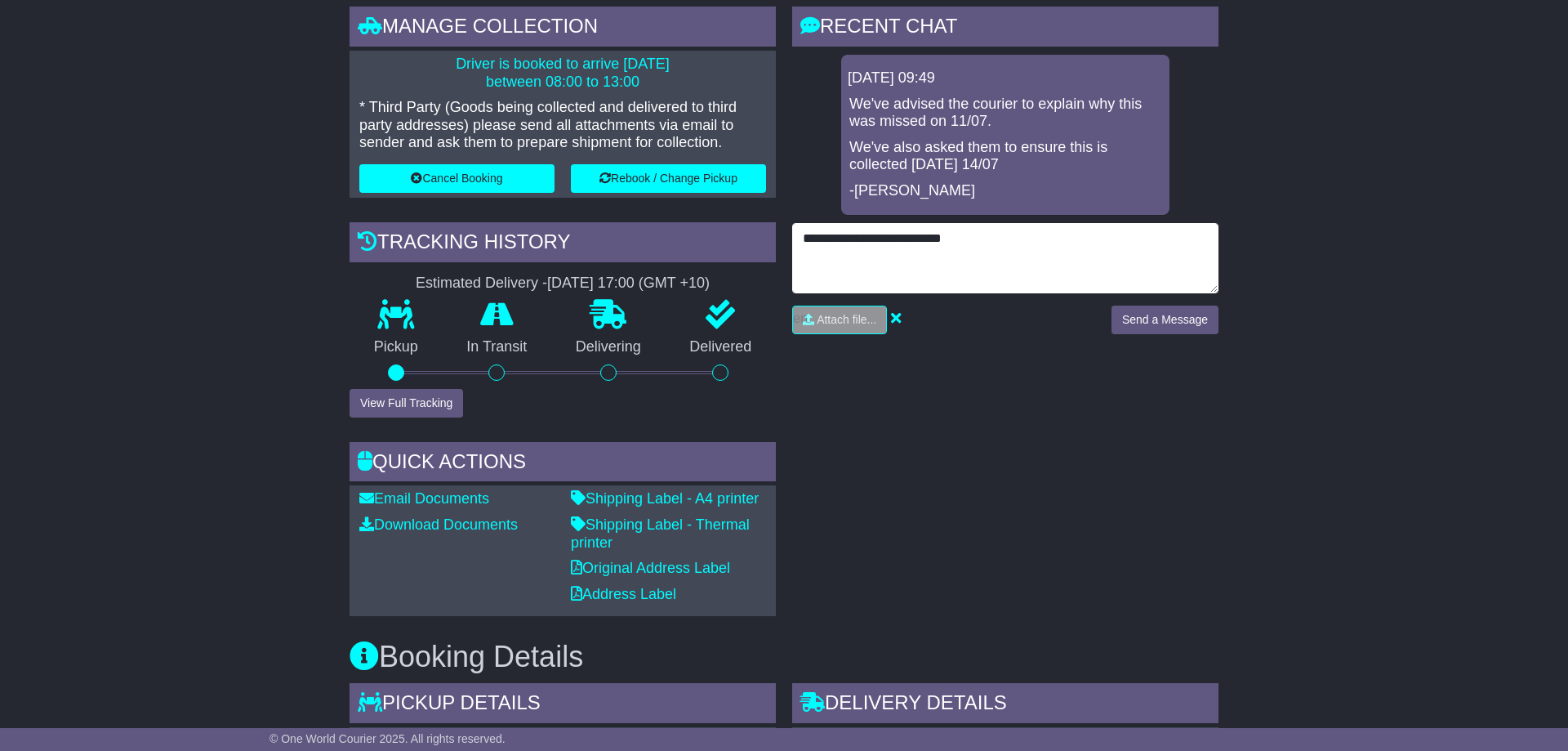 type on "**********" 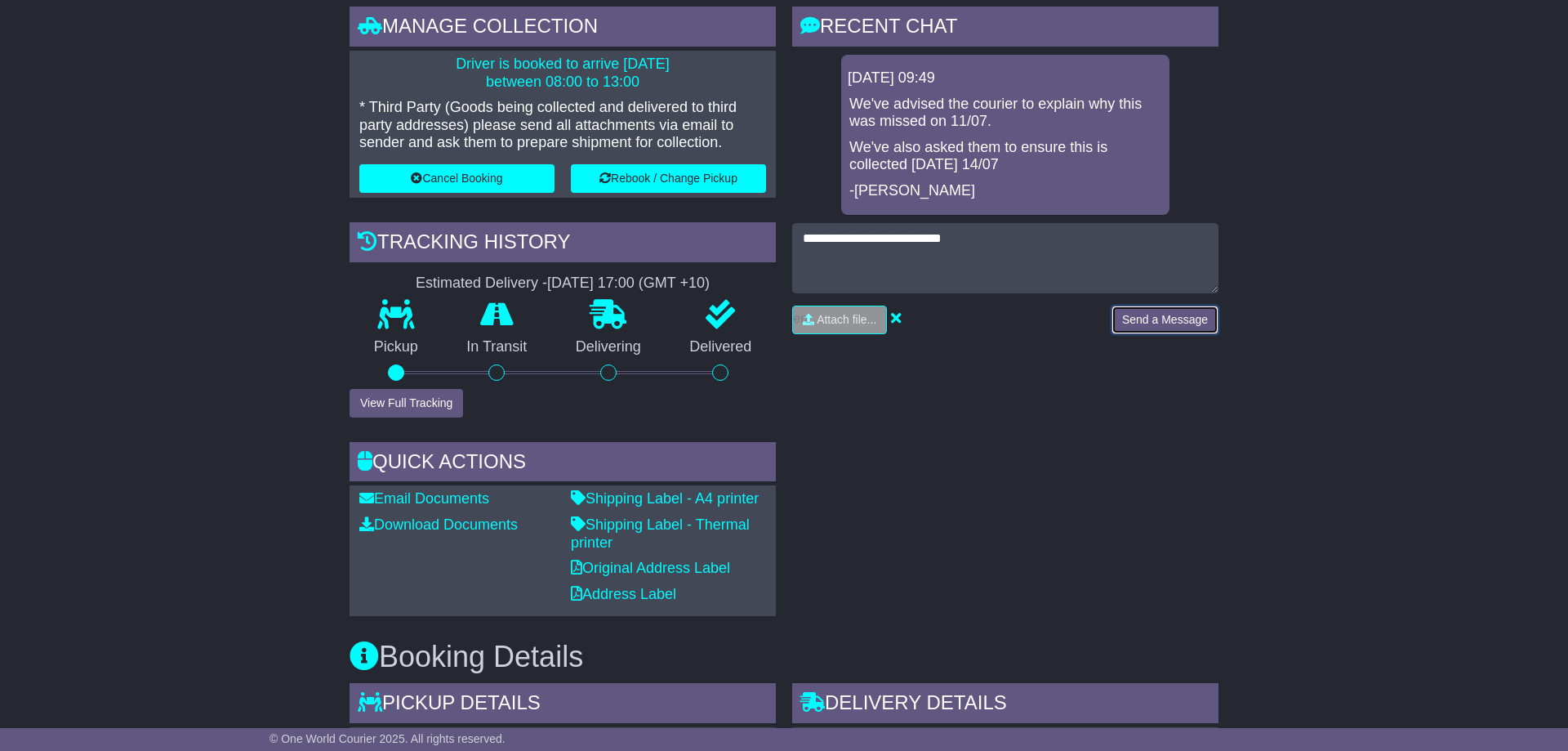 click on "Send a Message" at bounding box center [1165, 320] 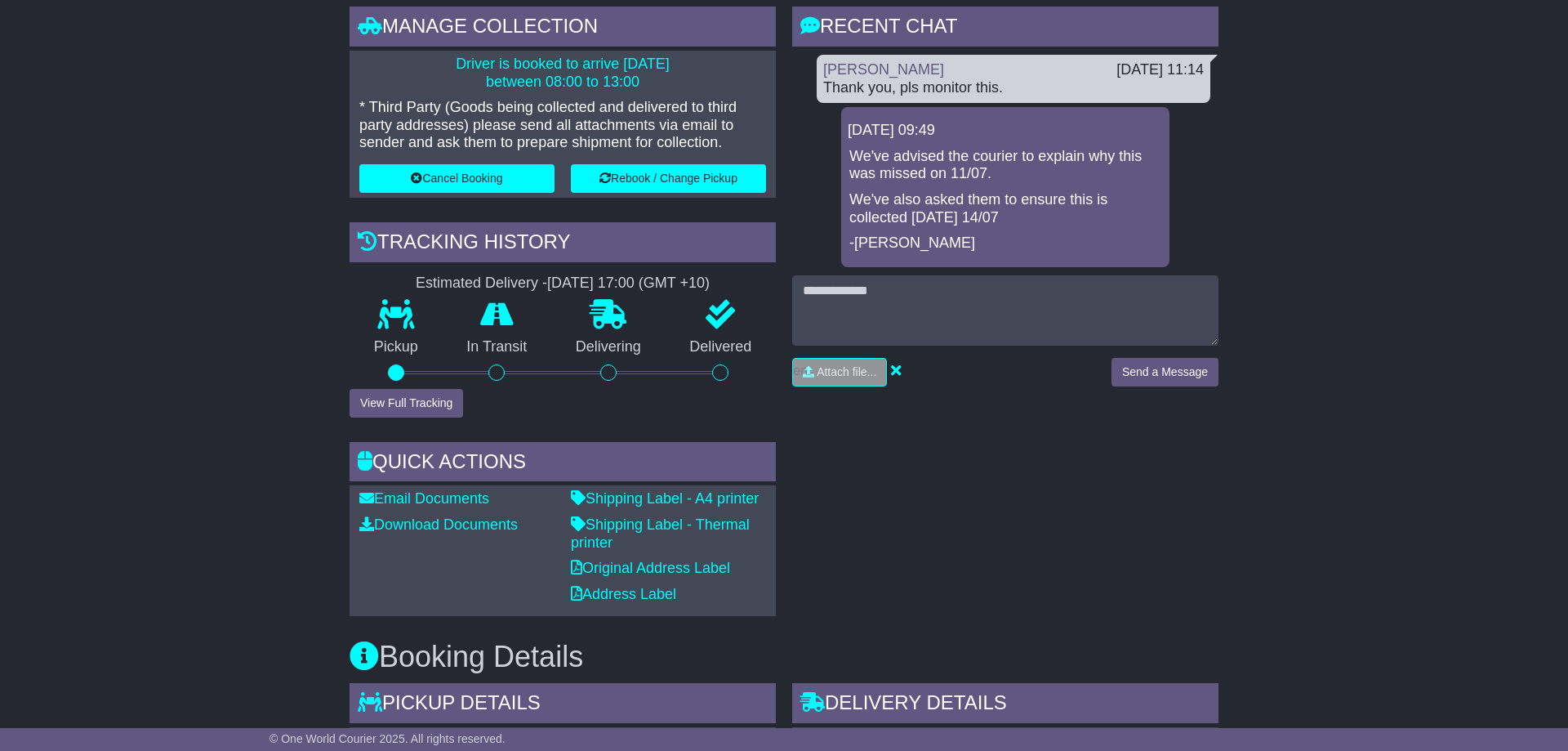 scroll, scrollTop: 0, scrollLeft: 0, axis: both 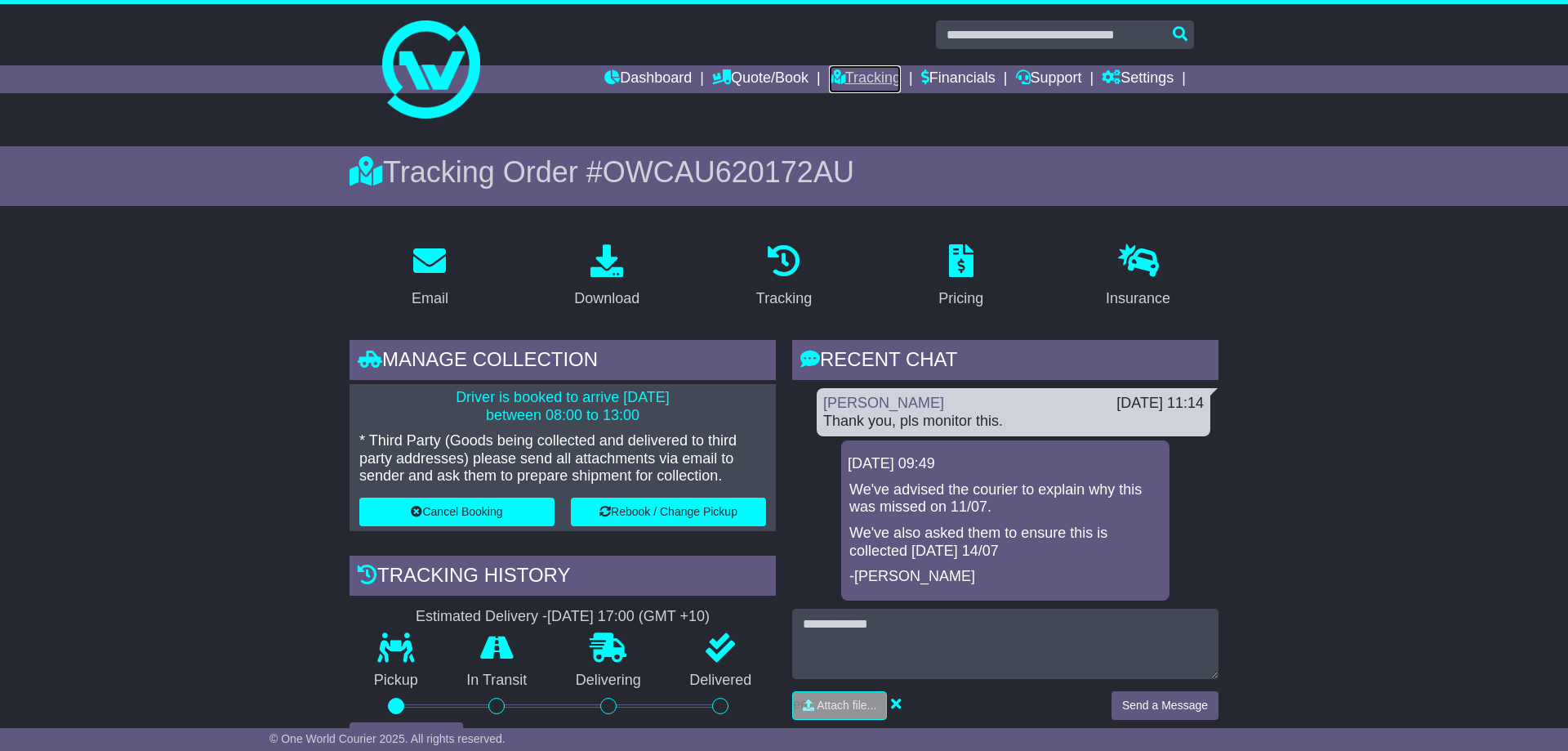 click on "Tracking" at bounding box center [865, 79] 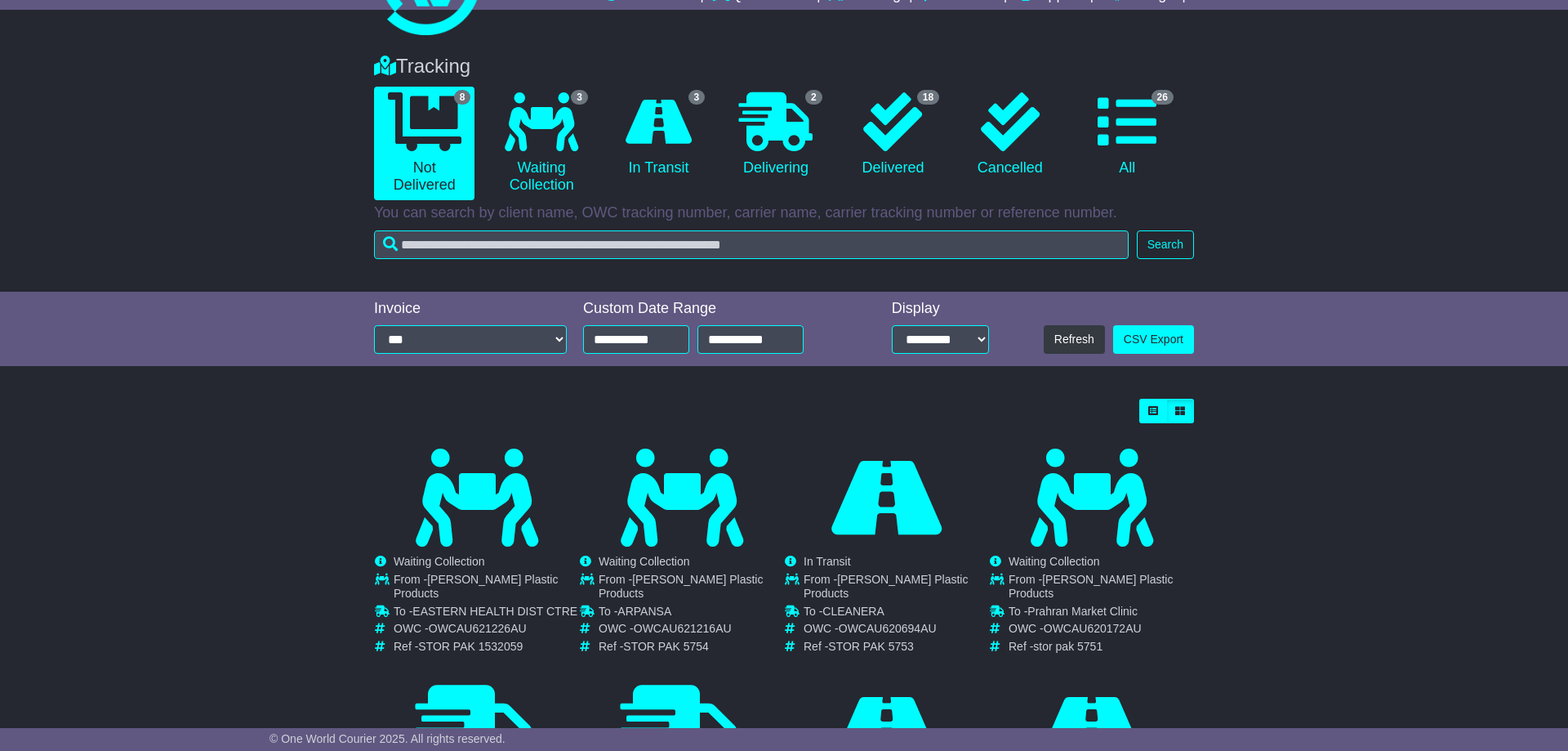 scroll, scrollTop: 167, scrollLeft: 0, axis: vertical 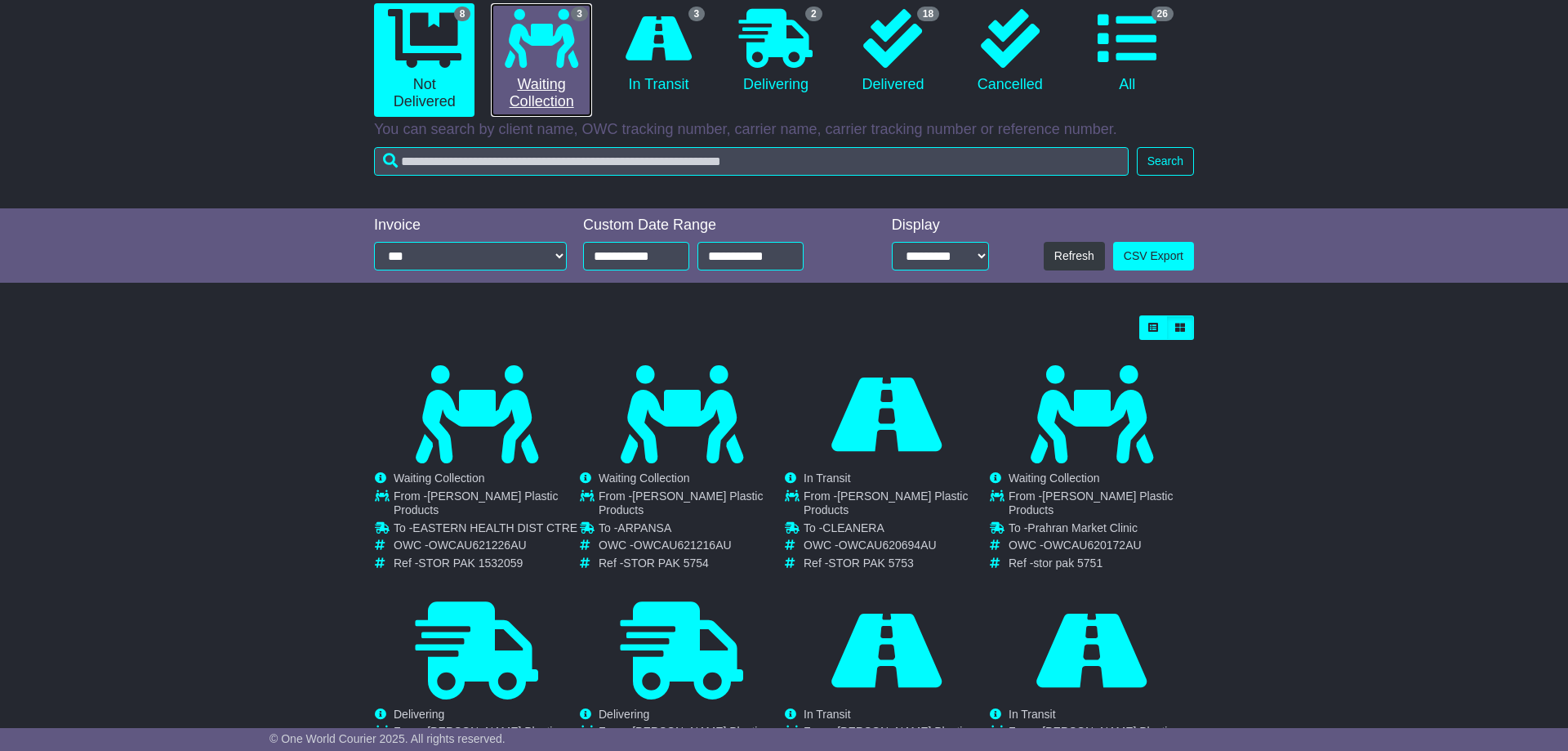 click on "3
Waiting Collection" at bounding box center [541, 60] 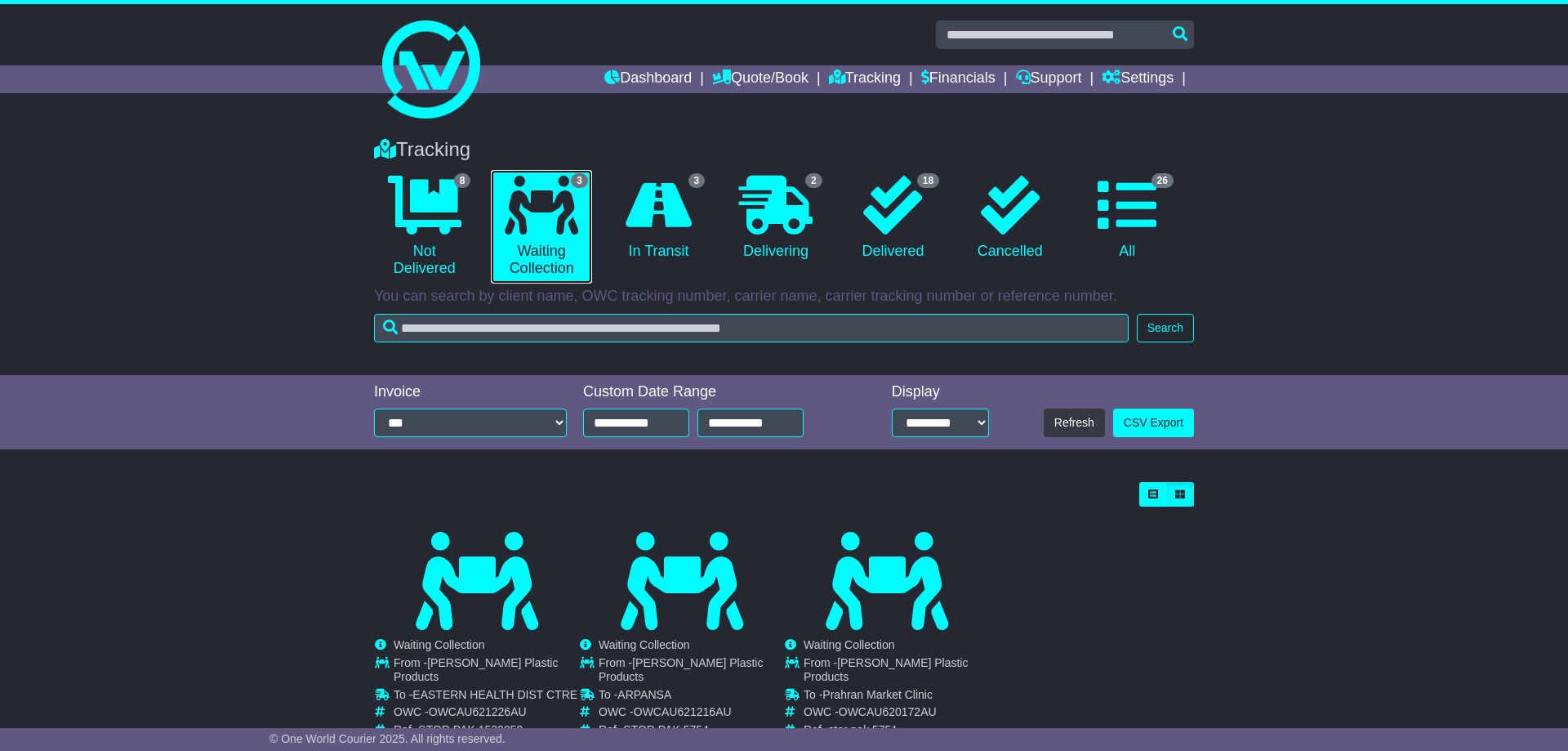 scroll, scrollTop: 56, scrollLeft: 0, axis: vertical 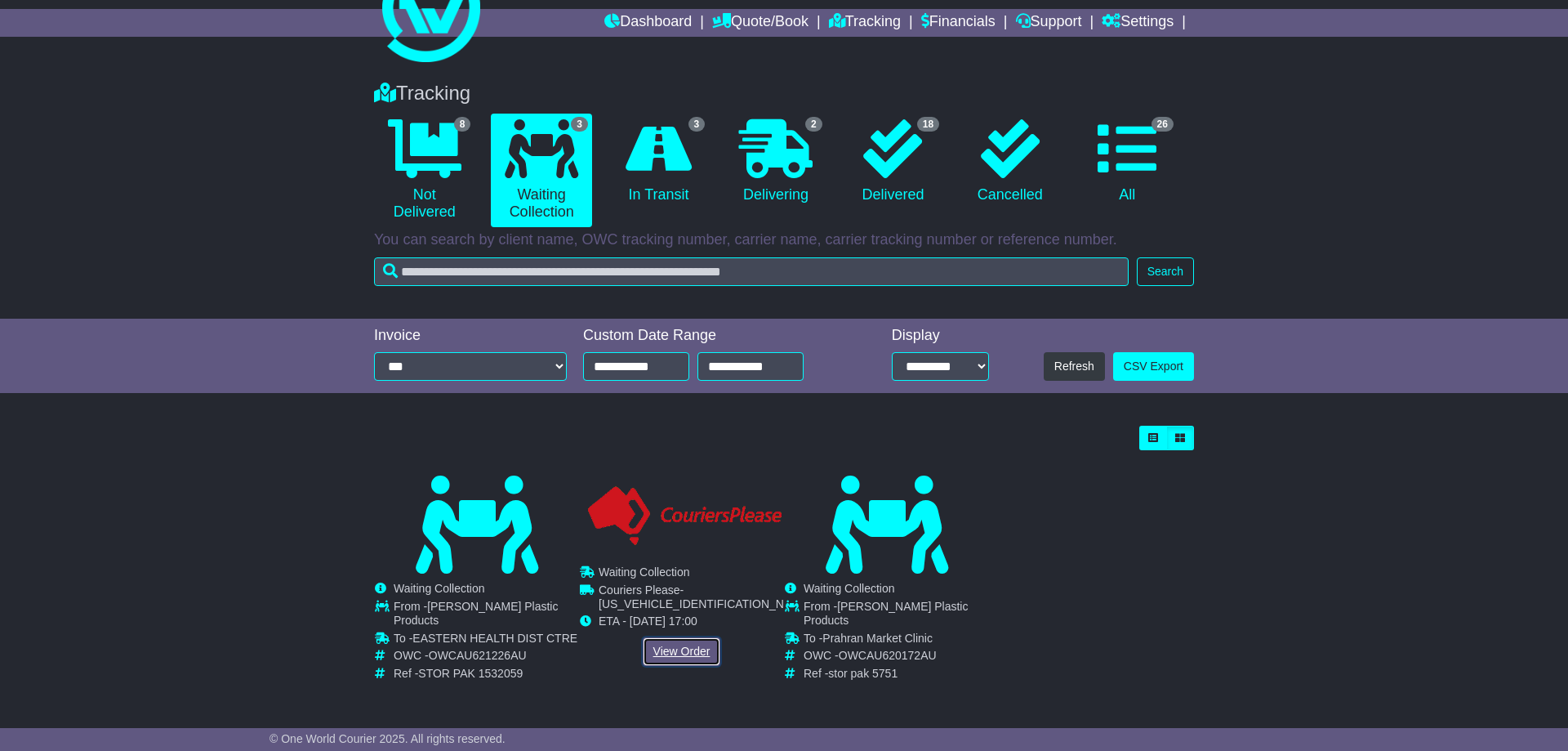 click on "View Order" at bounding box center (682, 651) 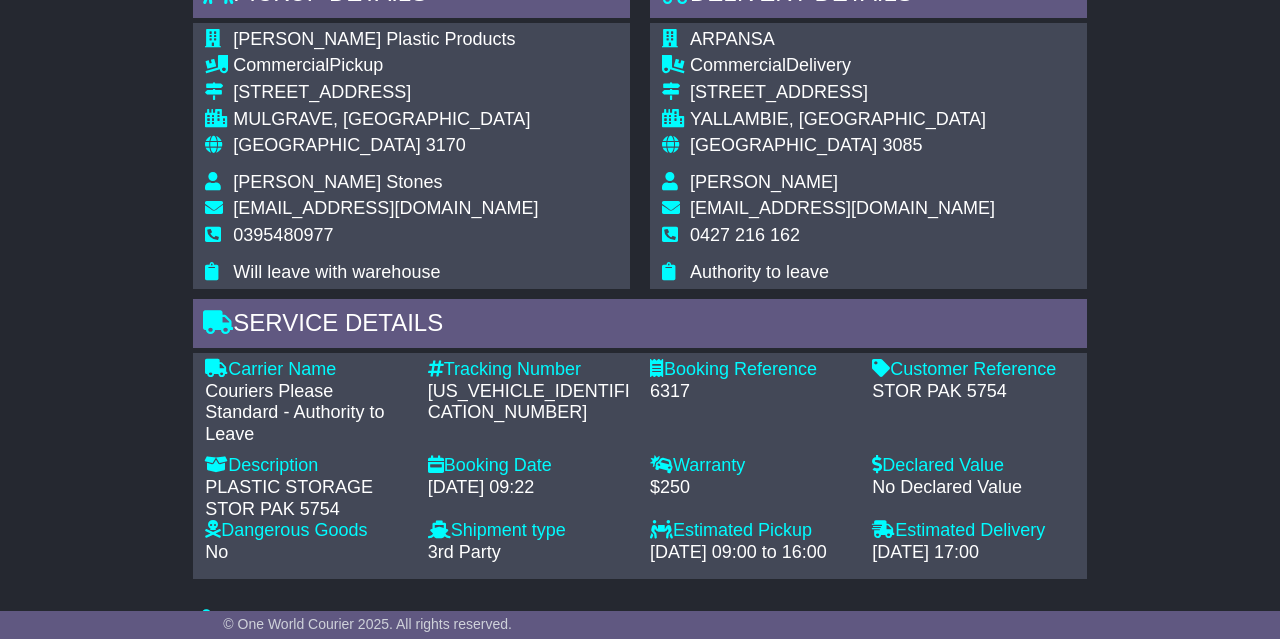 scroll, scrollTop: 1456, scrollLeft: 0, axis: vertical 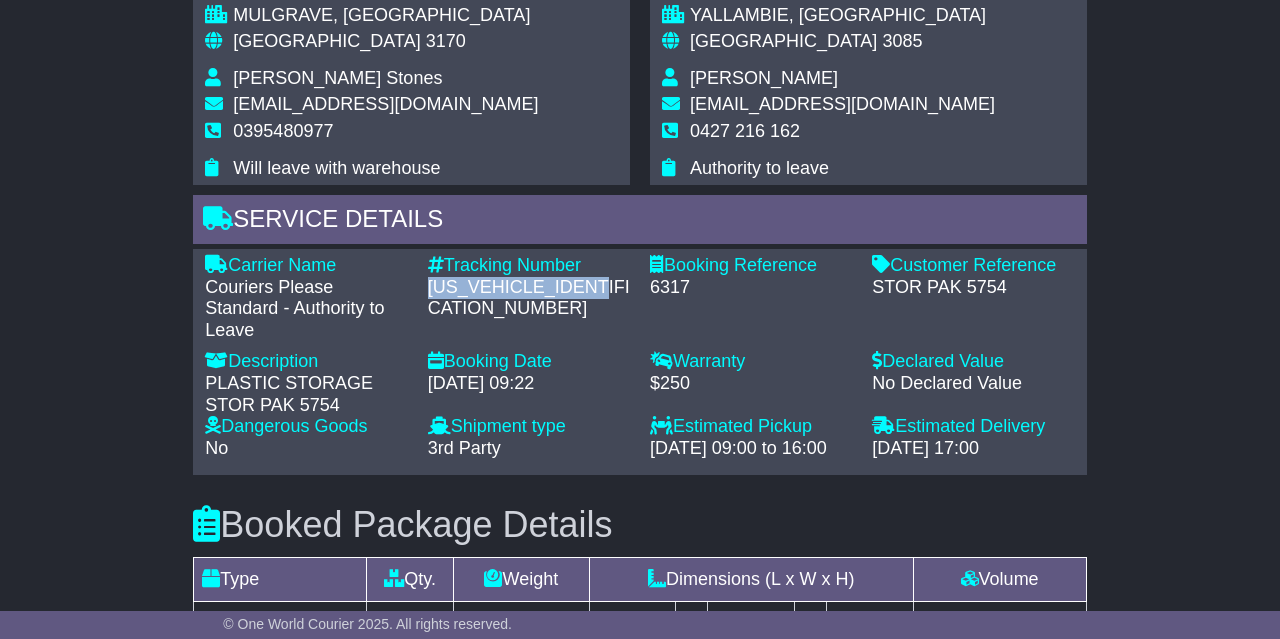 drag, startPoint x: 430, startPoint y: 301, endPoint x: 619, endPoint y: 294, distance: 189.12958 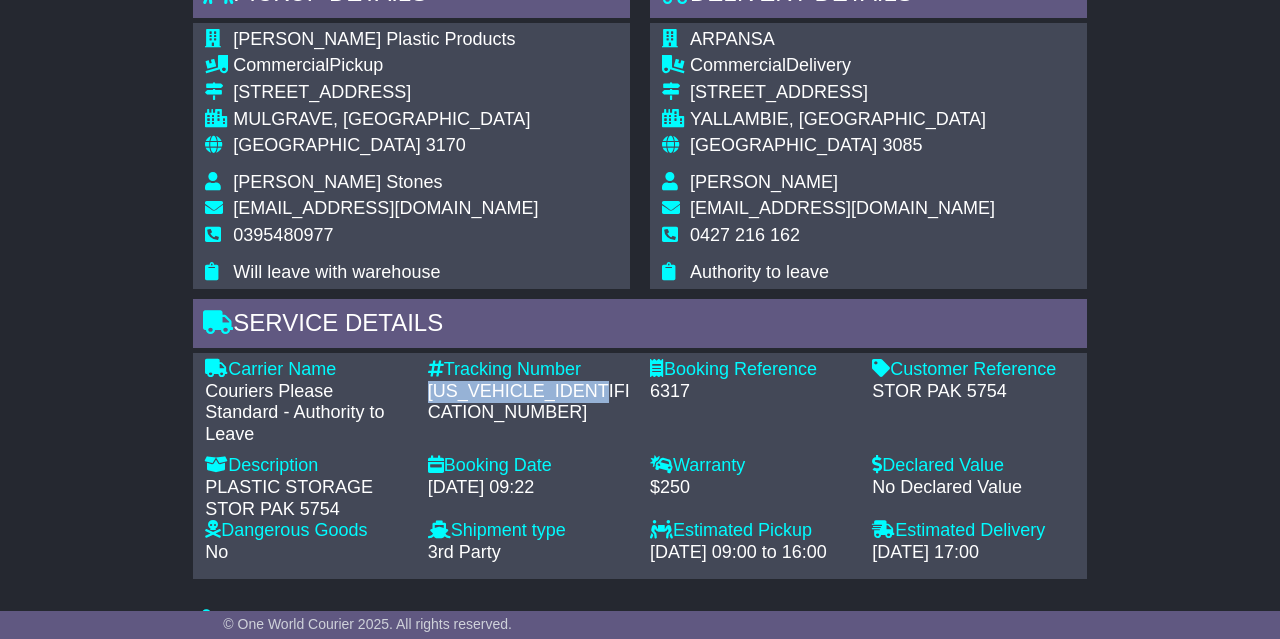 scroll, scrollTop: 1456, scrollLeft: 0, axis: vertical 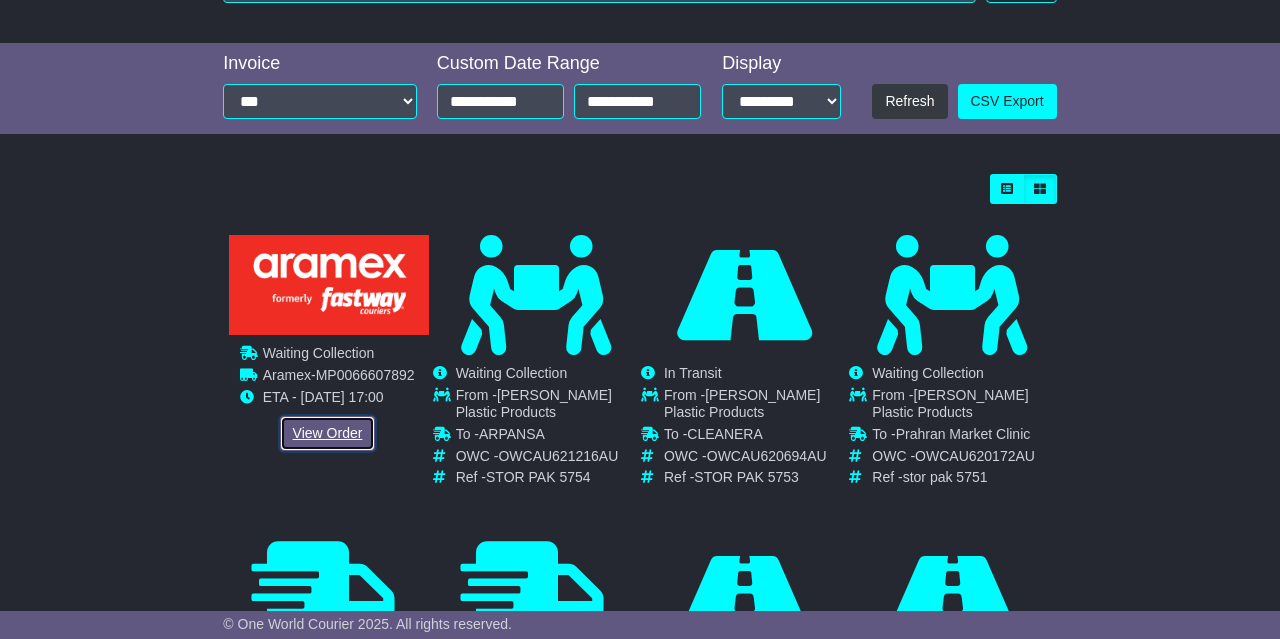 click on "View Order" at bounding box center (328, 433) 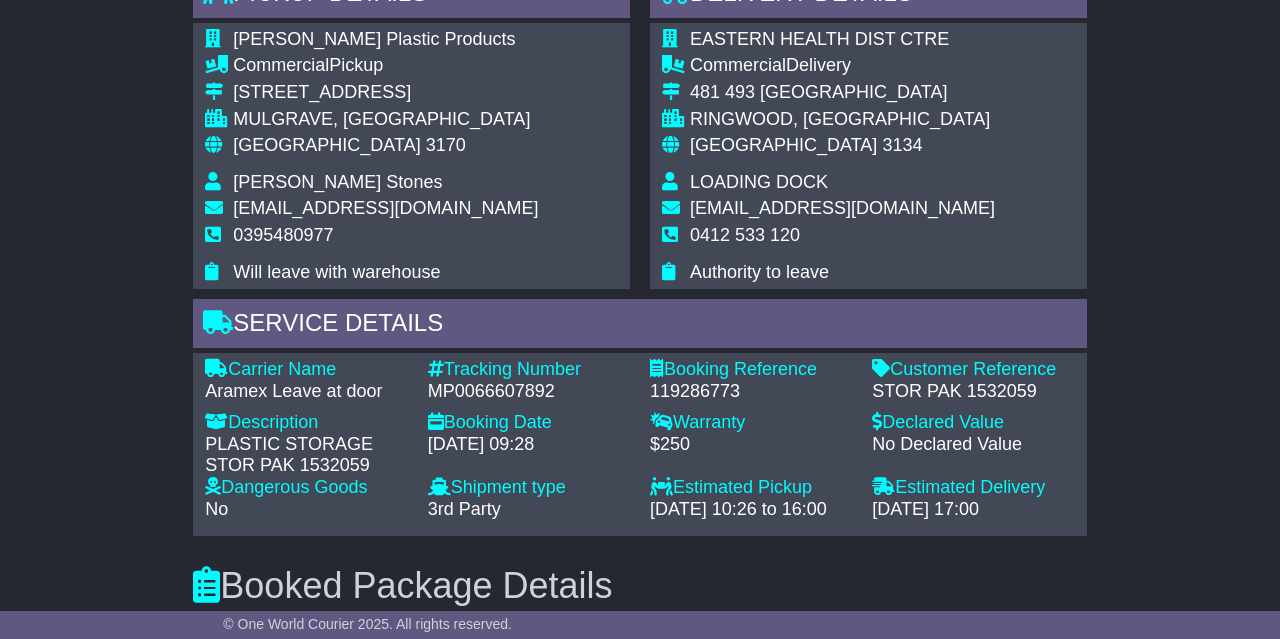 scroll, scrollTop: 1456, scrollLeft: 0, axis: vertical 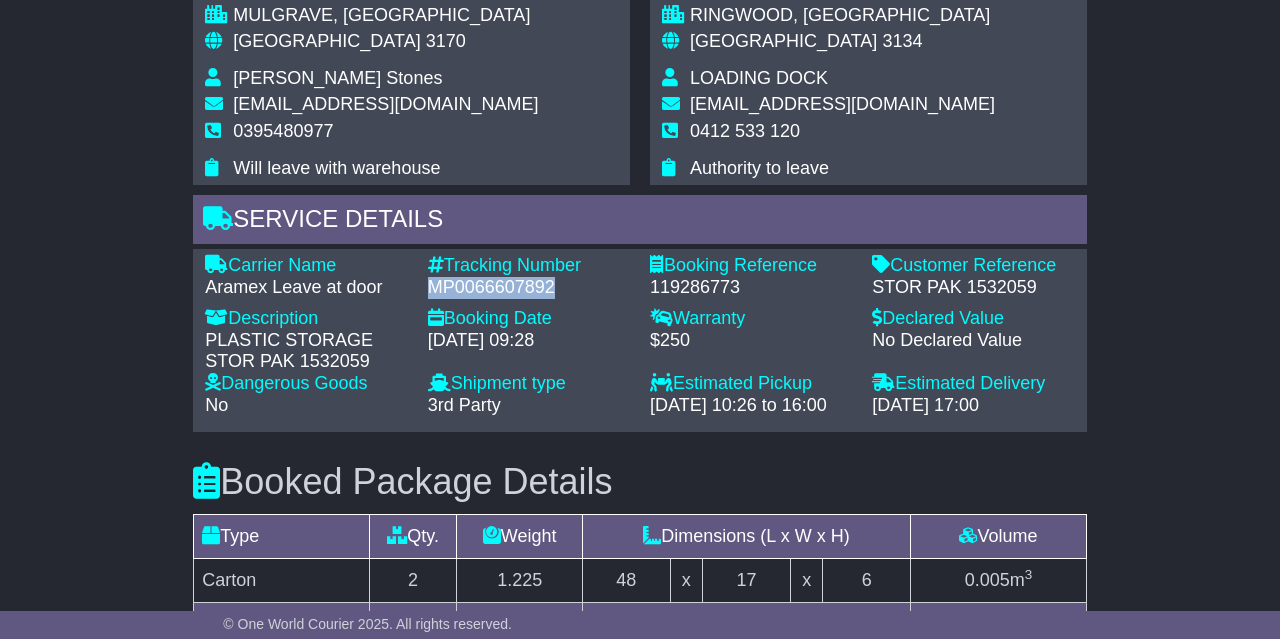 drag, startPoint x: 431, startPoint y: 305, endPoint x: 567, endPoint y: 303, distance: 136.01471 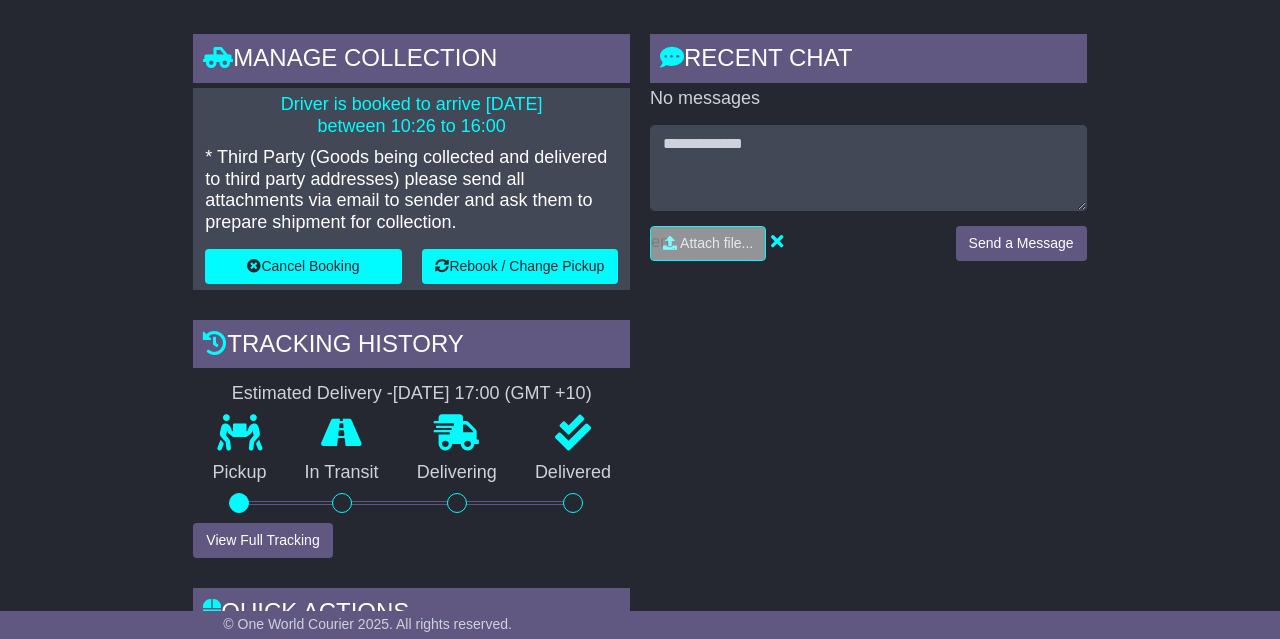 scroll, scrollTop: 104, scrollLeft: 0, axis: vertical 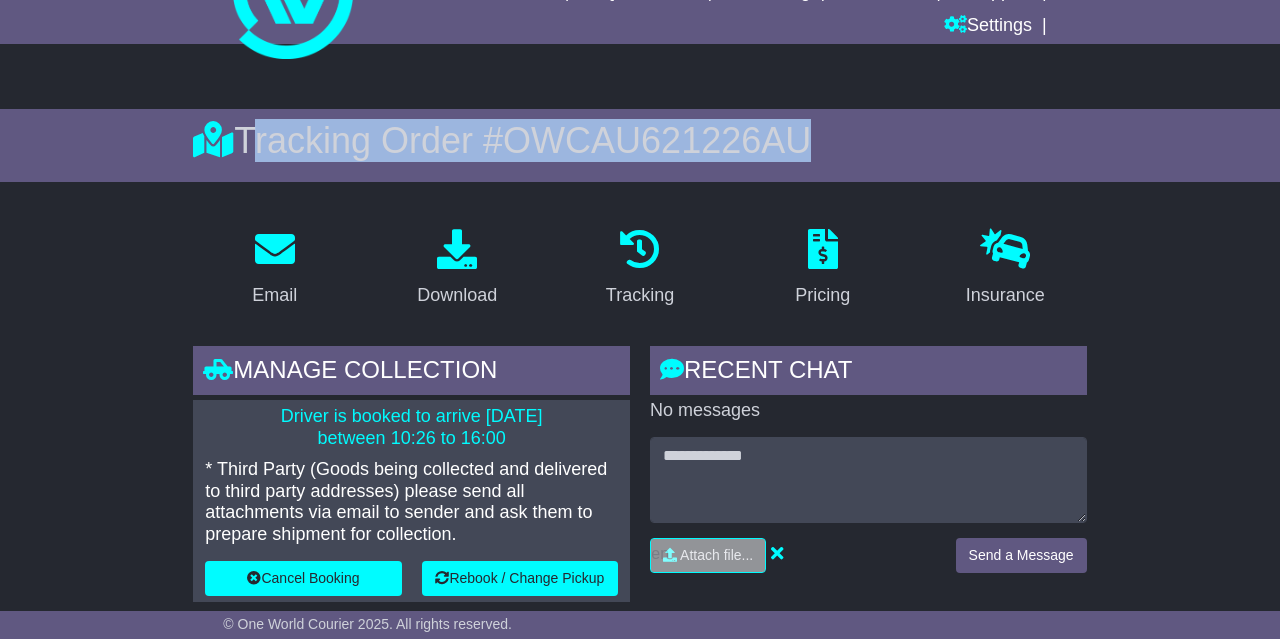 drag, startPoint x: 243, startPoint y: 133, endPoint x: 858, endPoint y: 123, distance: 615.0813 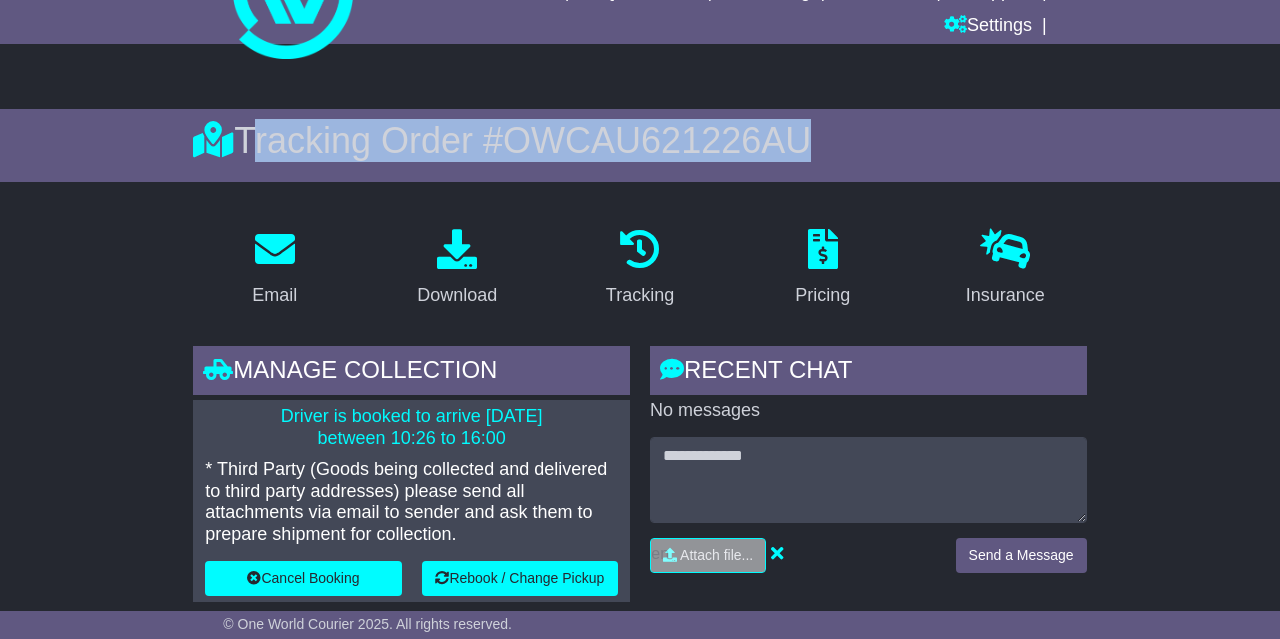 click on "Tracking Order # OWCAU621226AU" at bounding box center (639, 140) 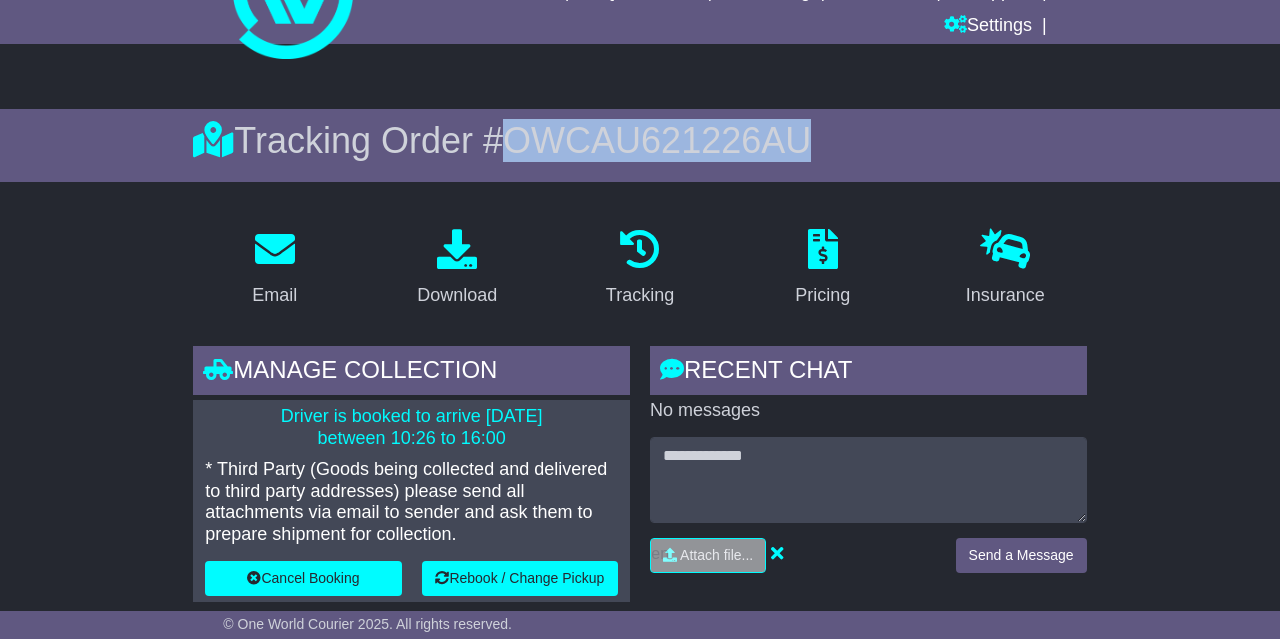 drag, startPoint x: 524, startPoint y: 141, endPoint x: 825, endPoint y: 151, distance: 301.16608 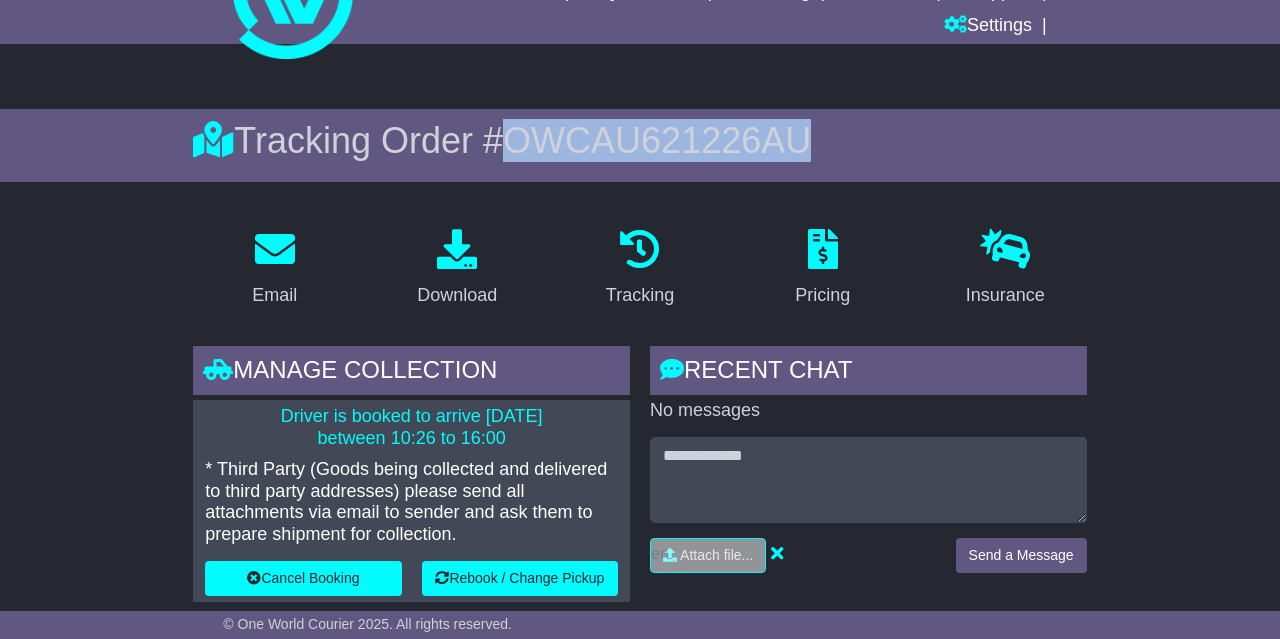 copy on "OWCAU621226AU" 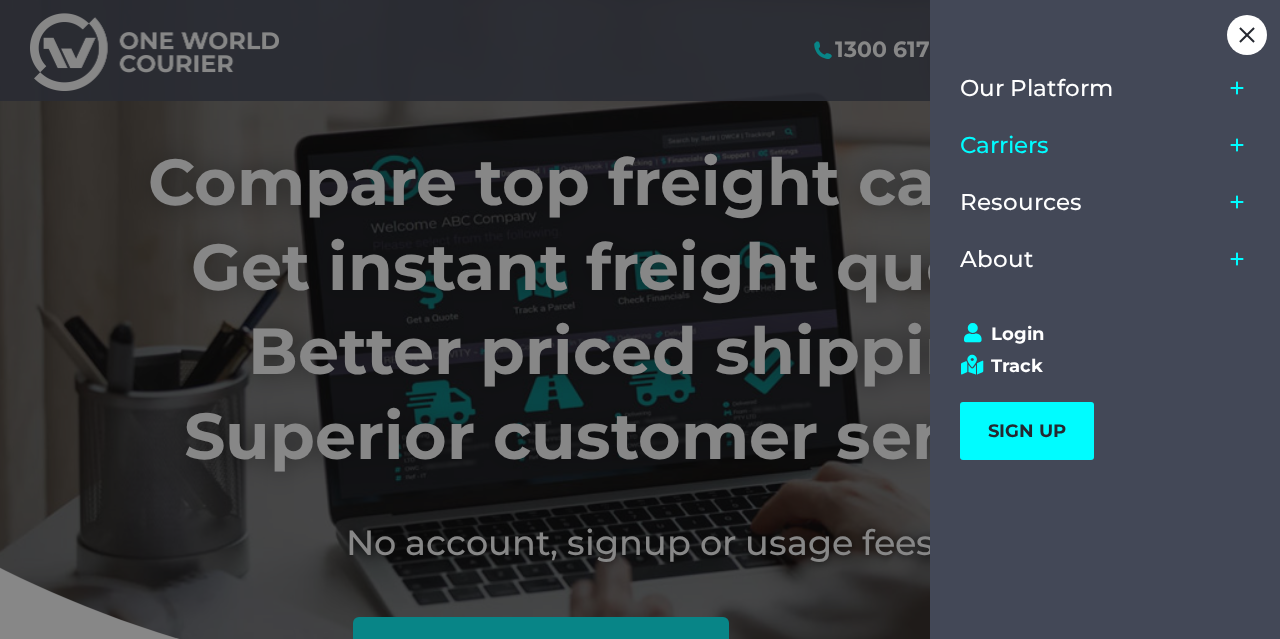 scroll, scrollTop: 0, scrollLeft: 0, axis: both 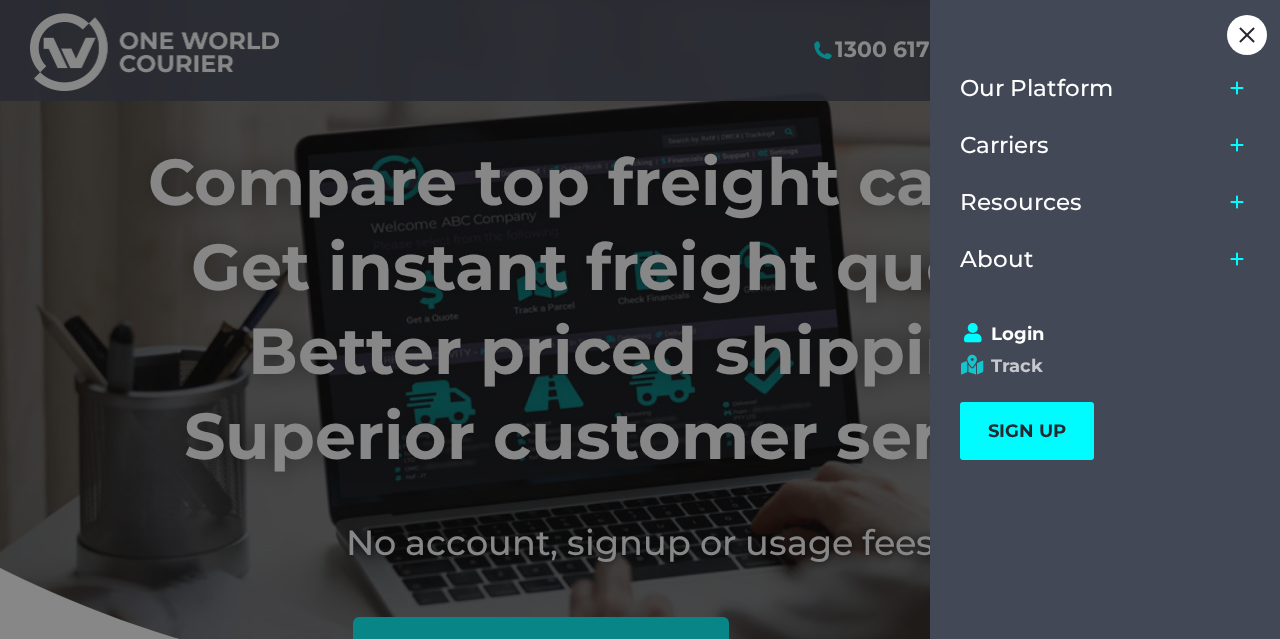 click on "Track" at bounding box center [1096, 366] 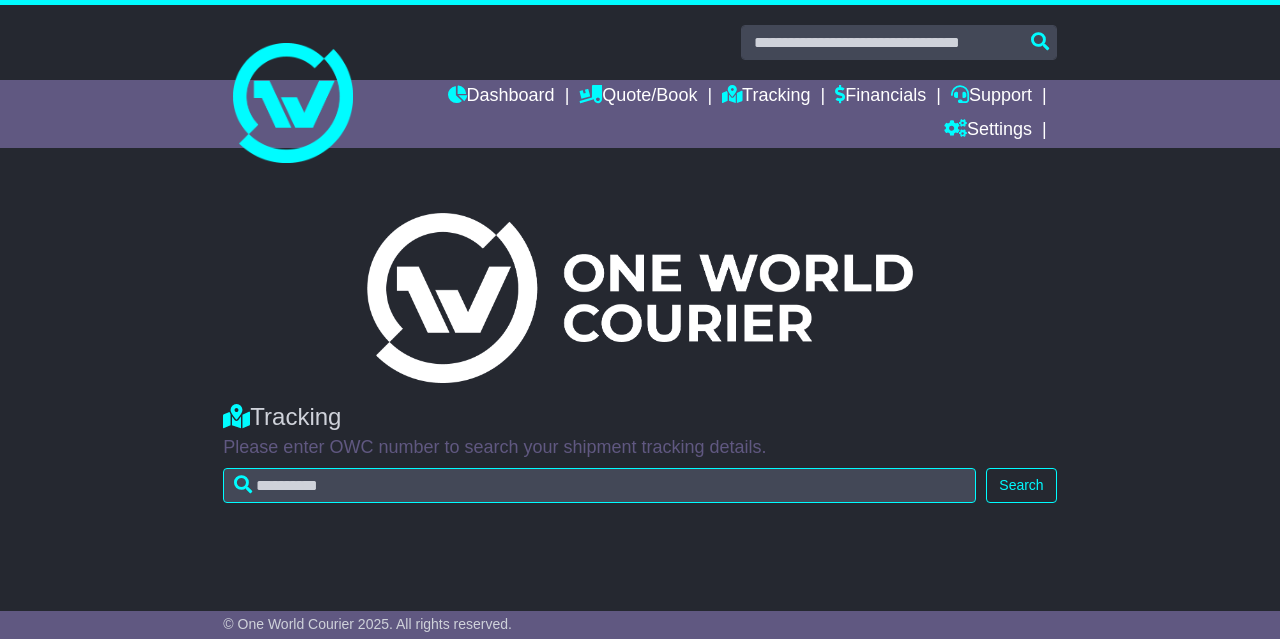 scroll, scrollTop: 0, scrollLeft: 0, axis: both 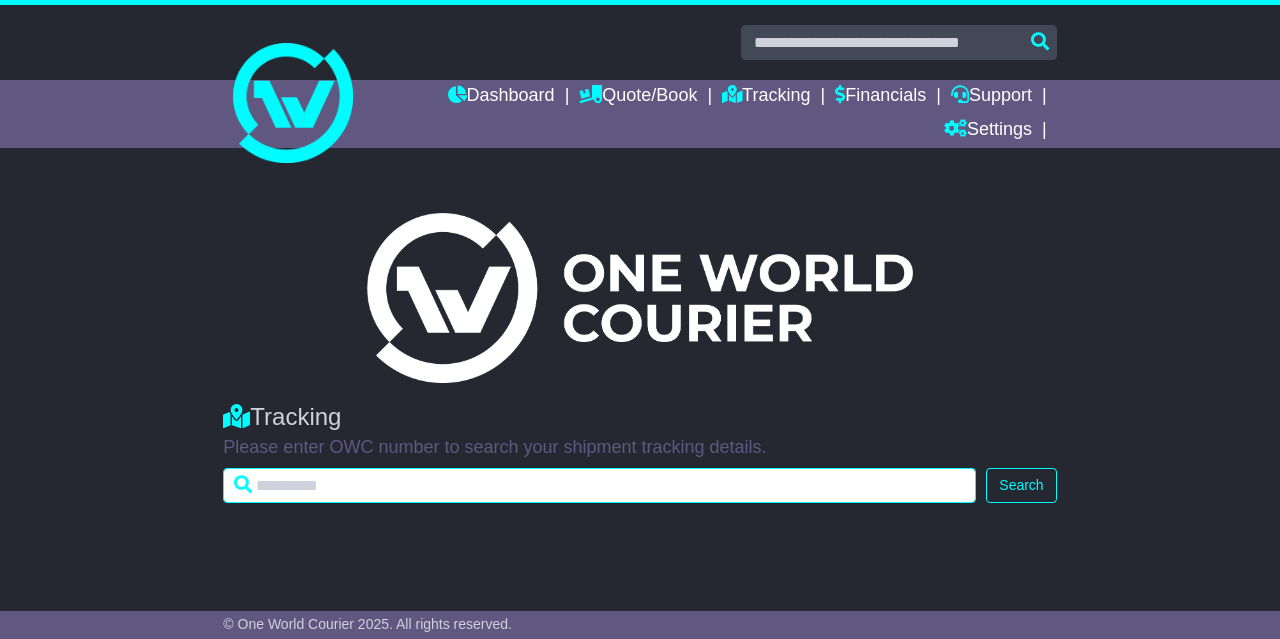 click at bounding box center [599, 485] 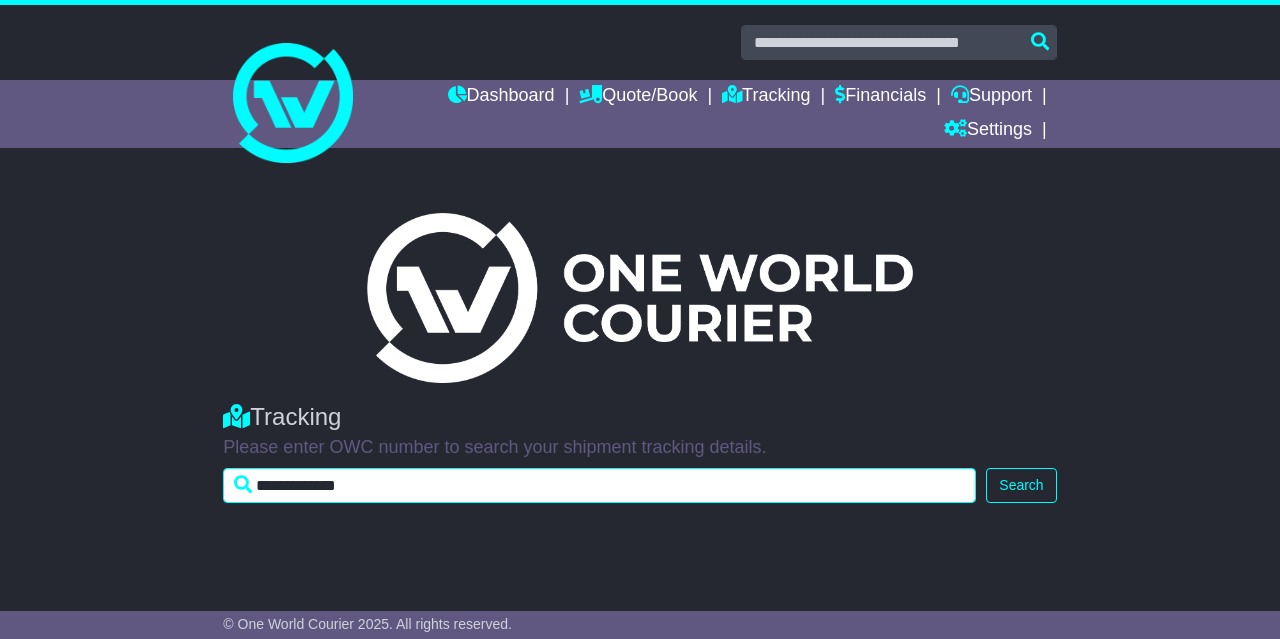 type on "**********" 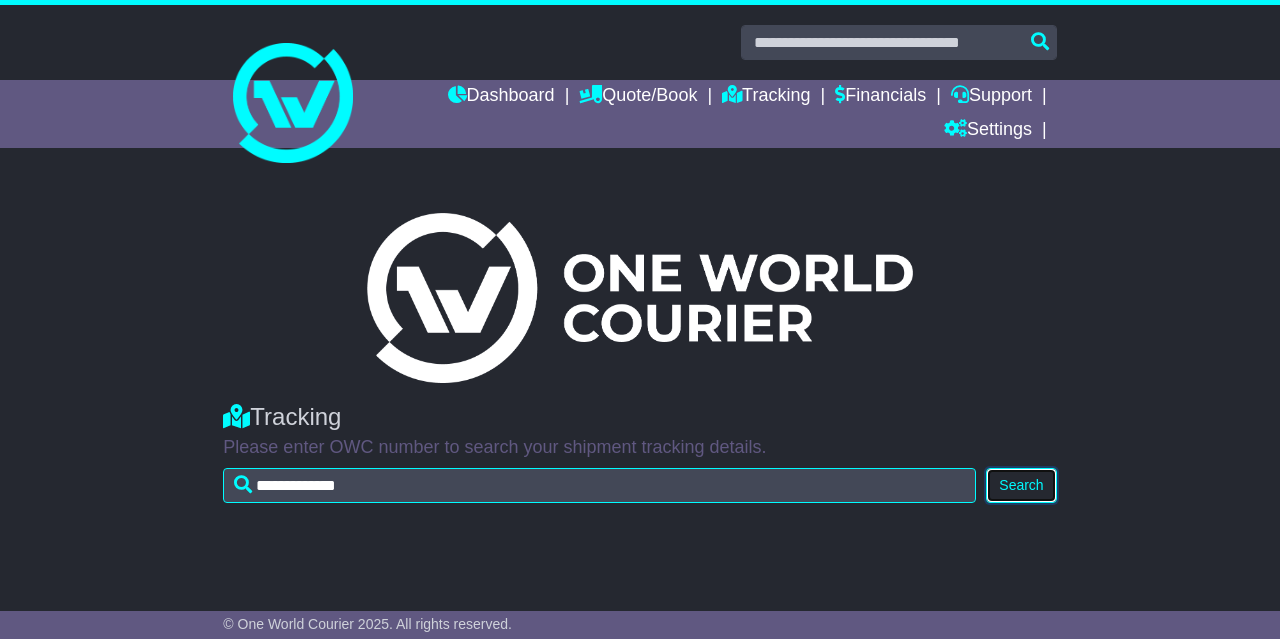click on "Search" at bounding box center (1021, 485) 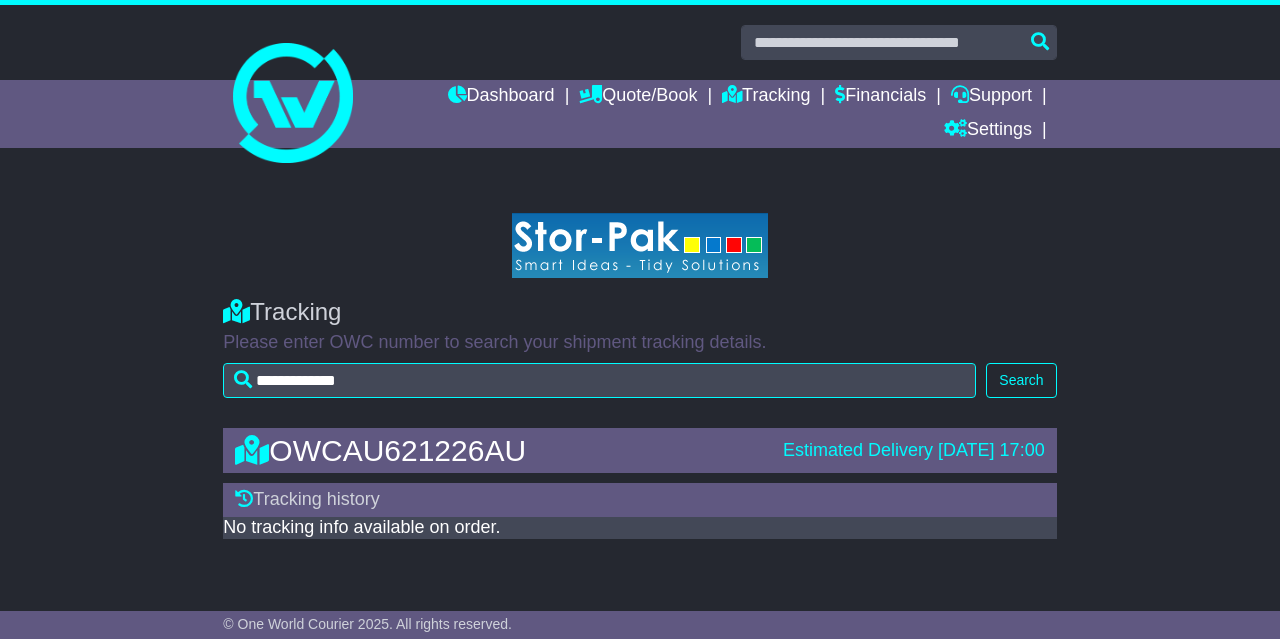 scroll, scrollTop: 0, scrollLeft: 0, axis: both 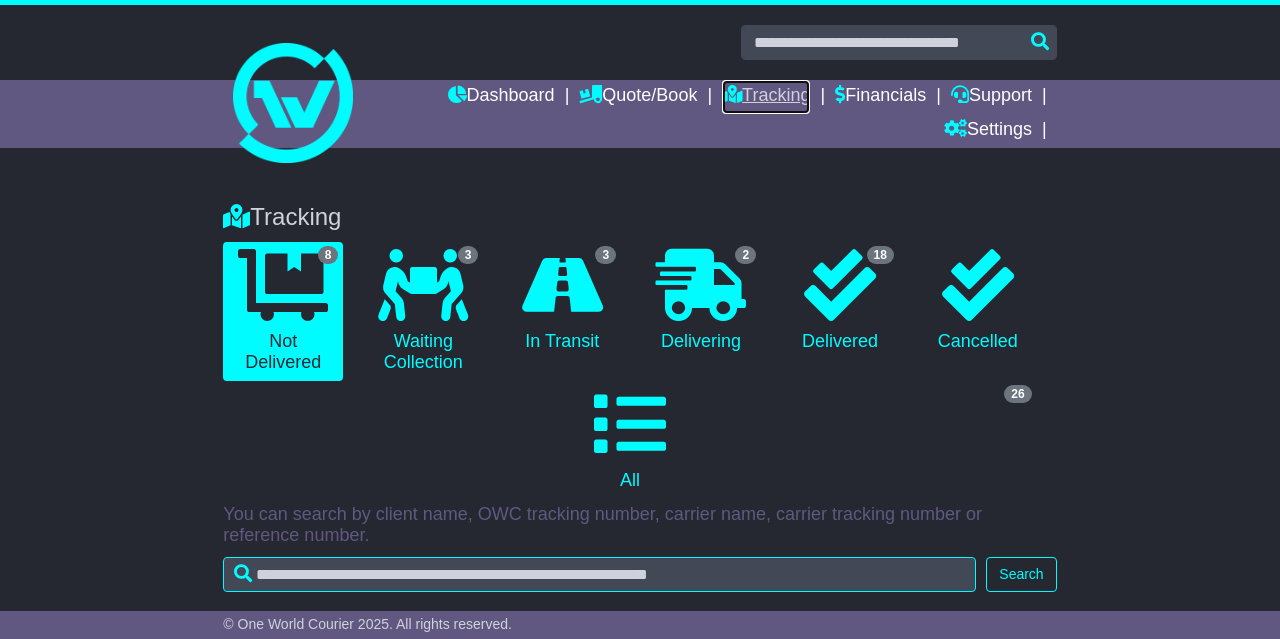 click on "Tracking" at bounding box center (766, 97) 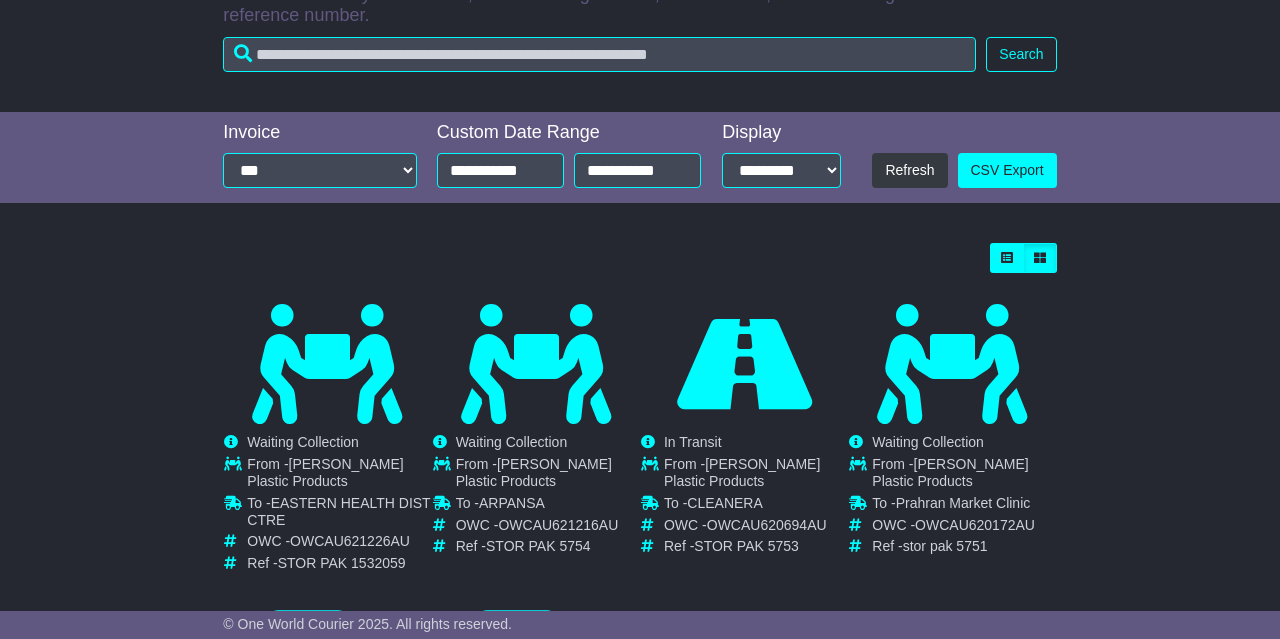 scroll, scrollTop: 624, scrollLeft: 0, axis: vertical 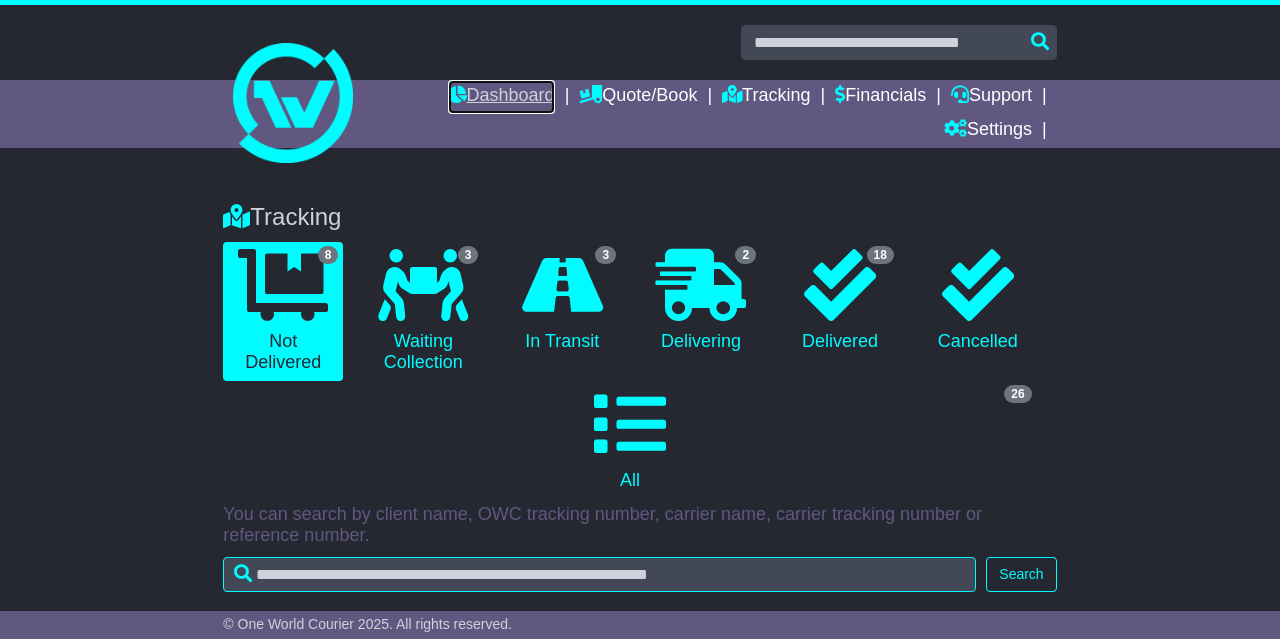 click on "Dashboard" at bounding box center (501, 97) 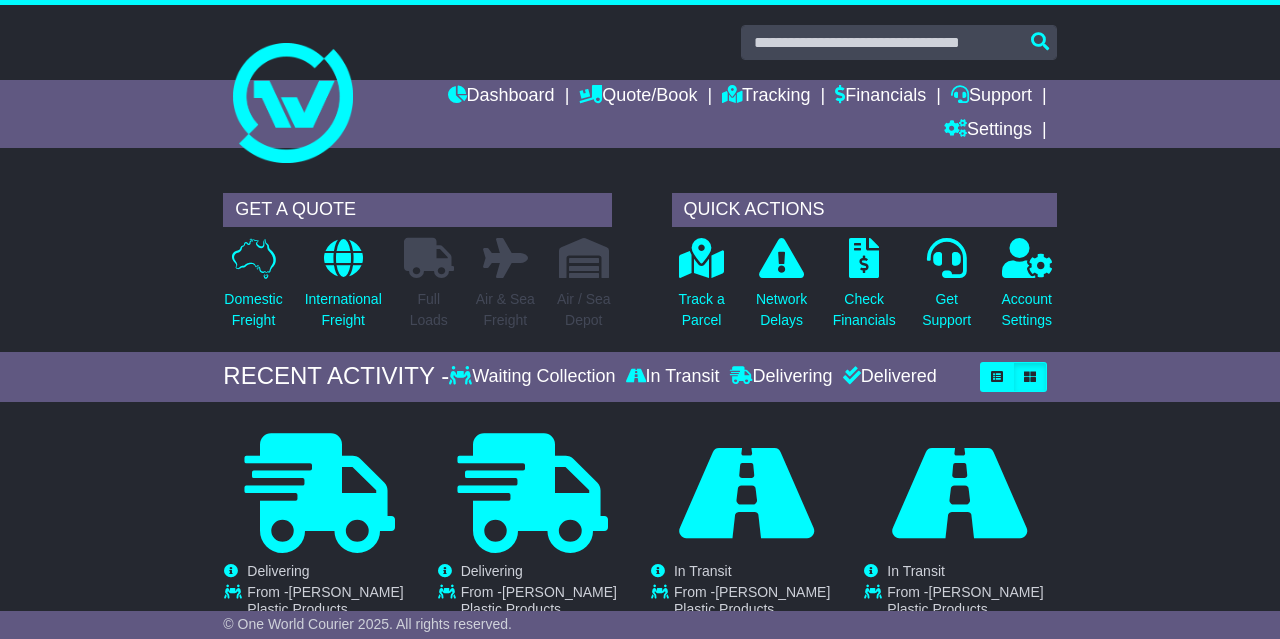 scroll, scrollTop: 0, scrollLeft: 0, axis: both 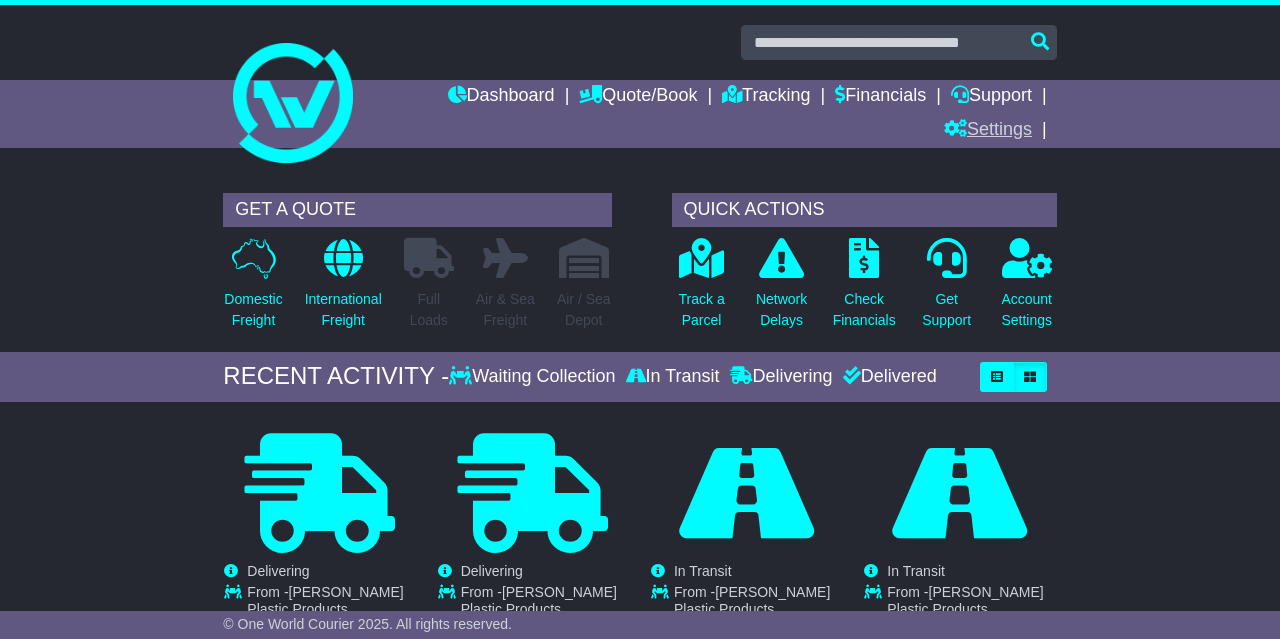 click on "Settings" at bounding box center (988, 131) 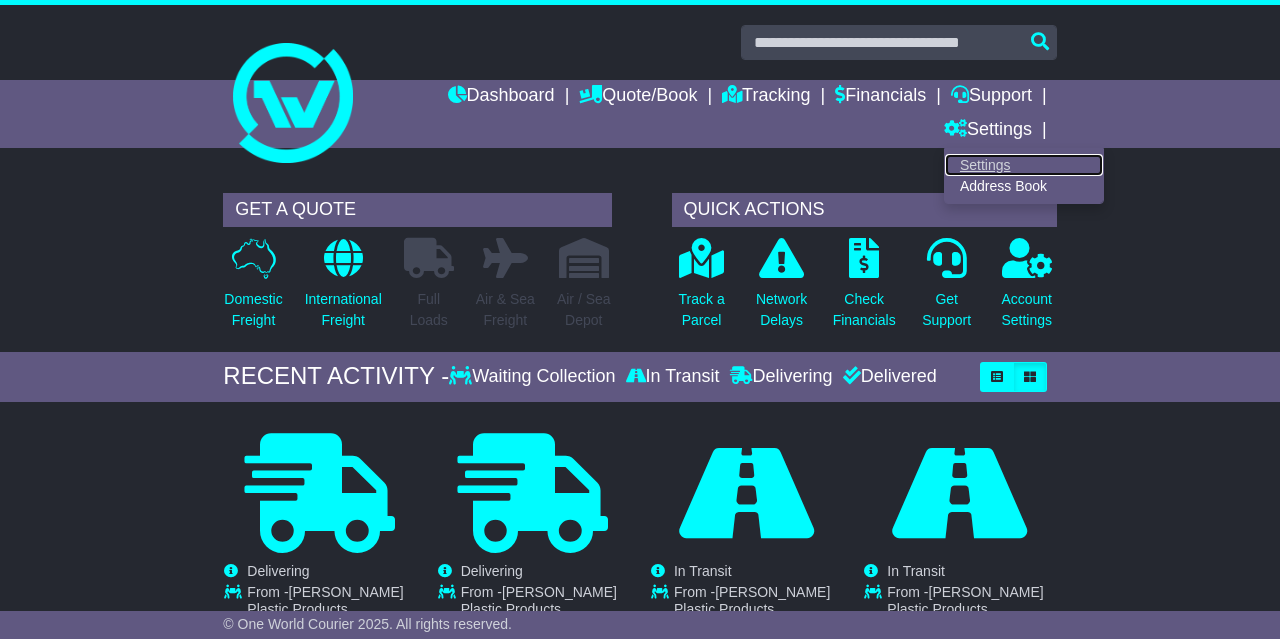 click on "Settings" at bounding box center [1024, 165] 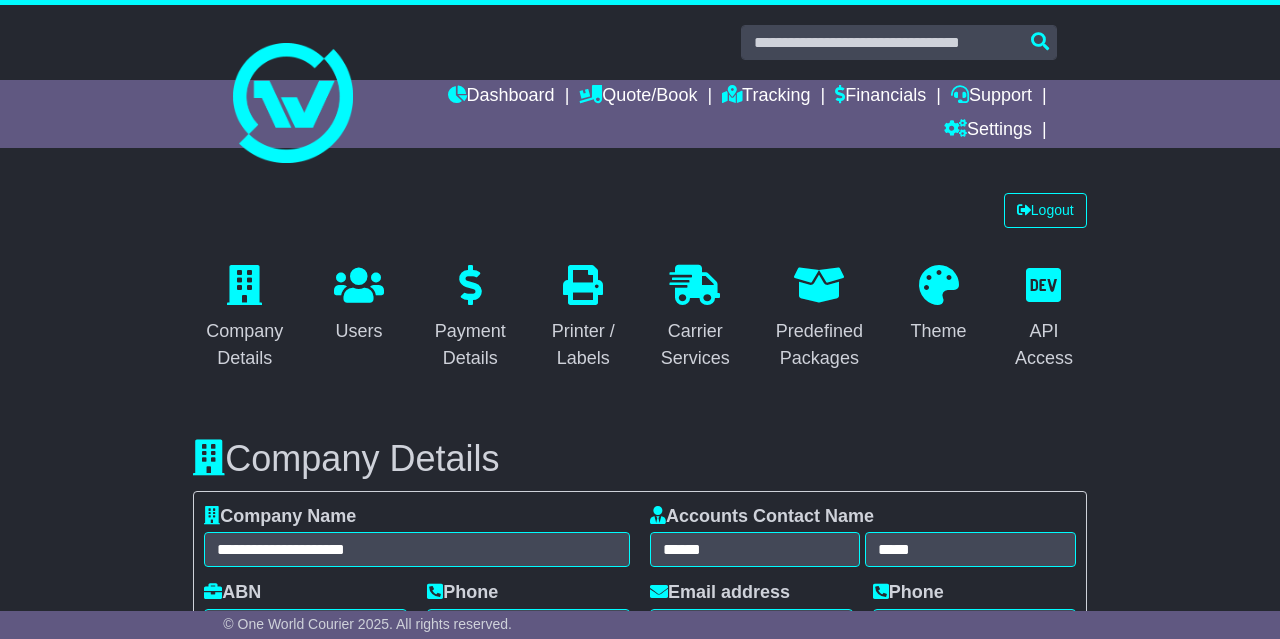 select on "**********" 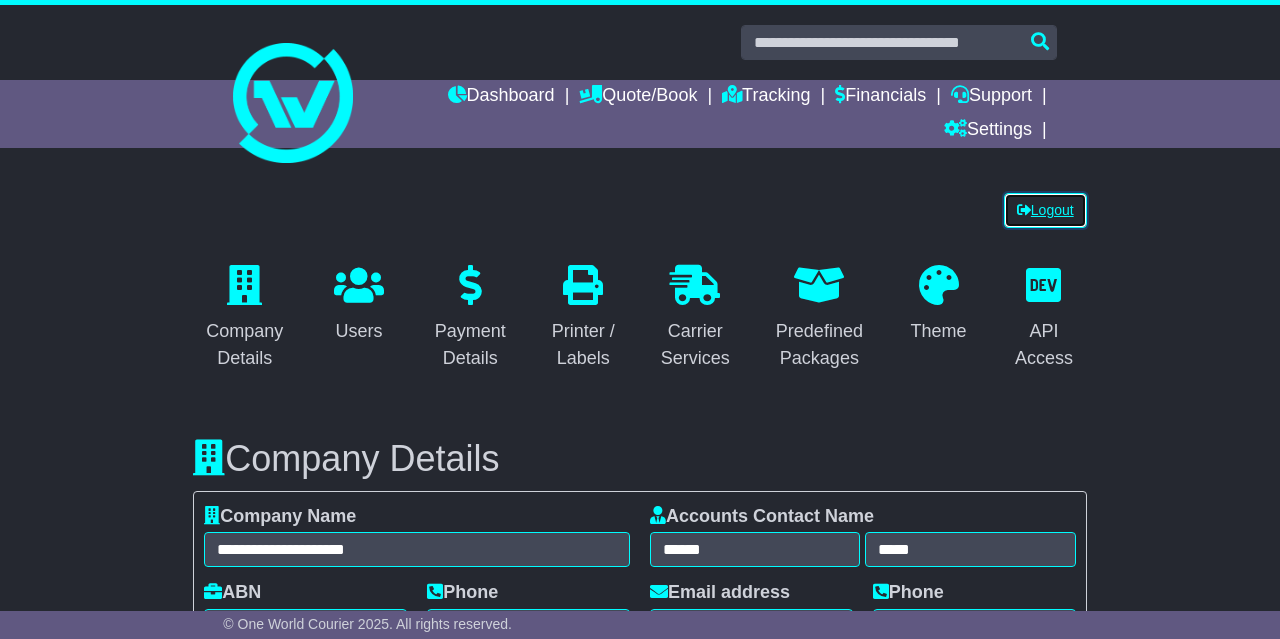 click on "Logout" at bounding box center (1045, 210) 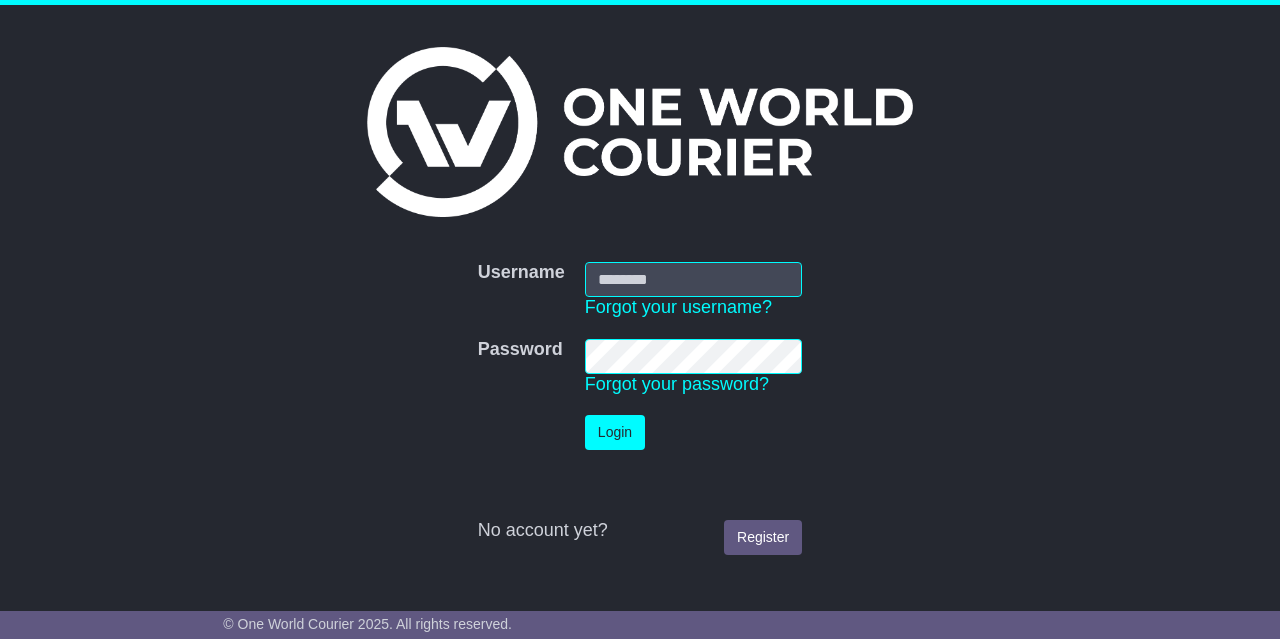 scroll, scrollTop: 0, scrollLeft: 0, axis: both 